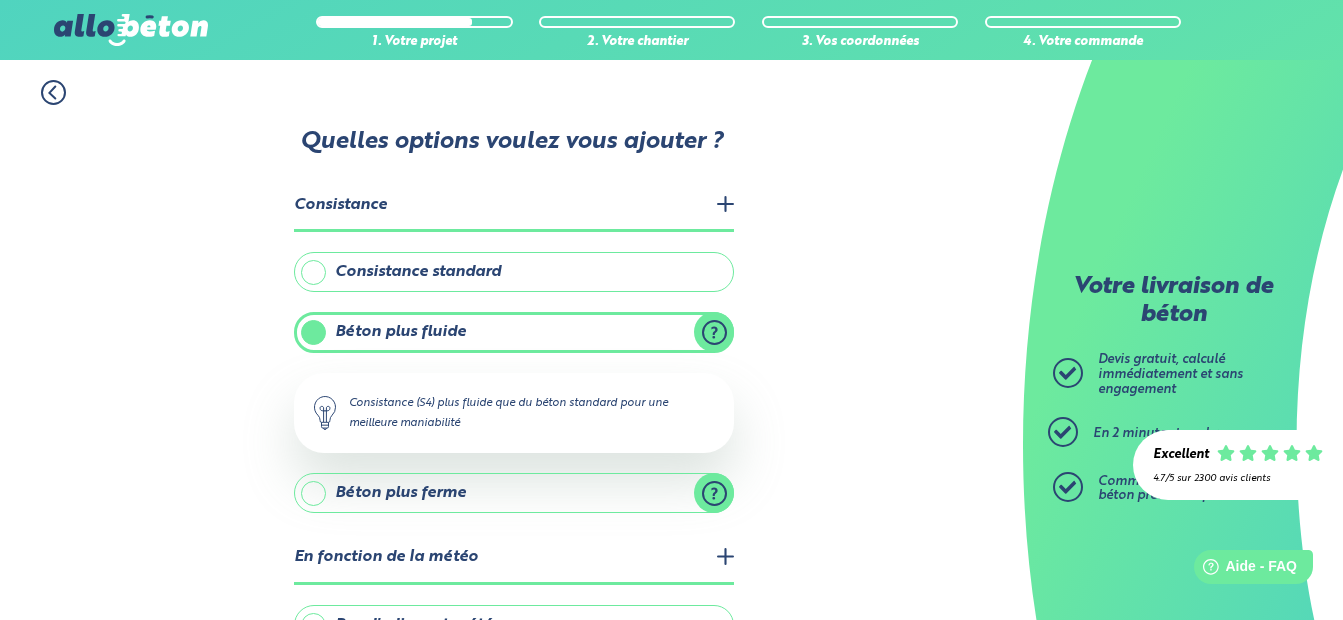 scroll, scrollTop: 0, scrollLeft: 0, axis: both 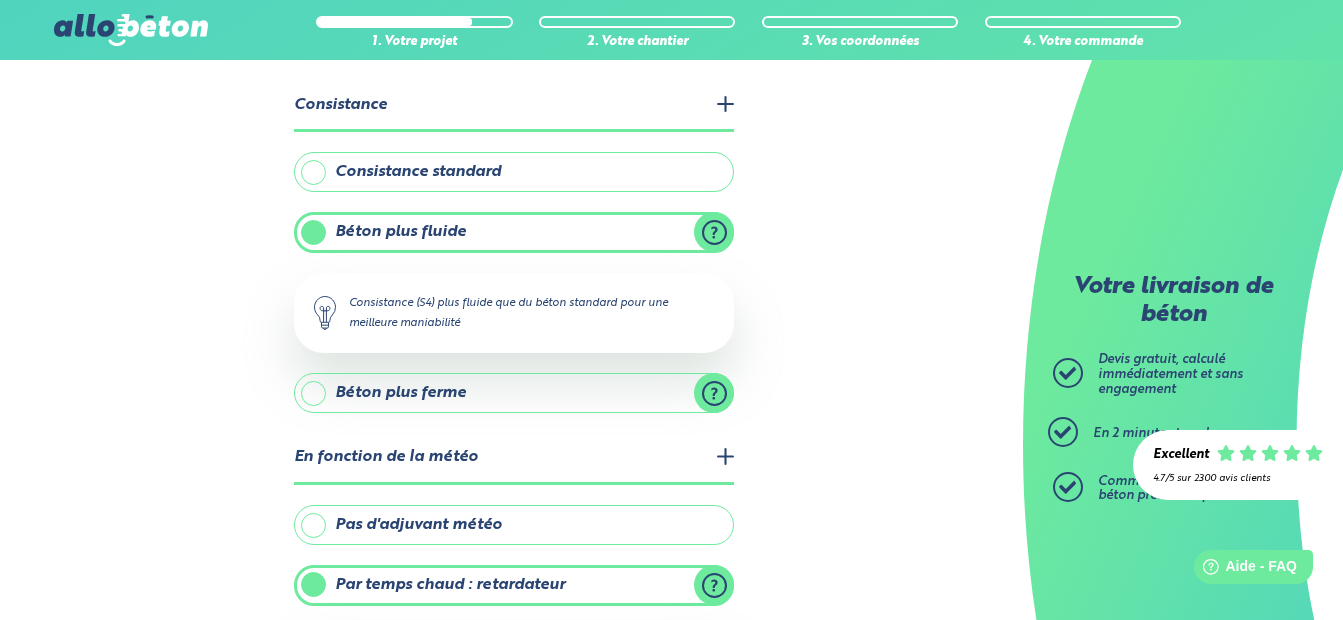 click on "Pas d'adjuvant météo" at bounding box center [514, 525] 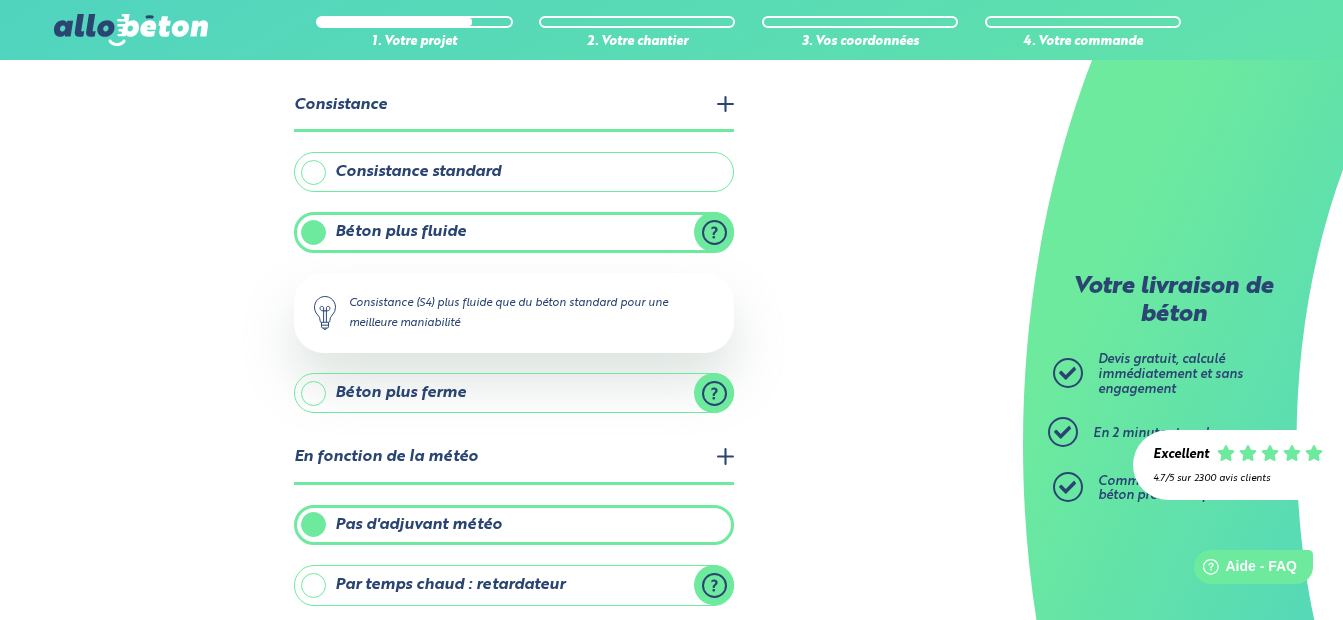 click on "Par temps chaud : retardateur" at bounding box center (514, 585) 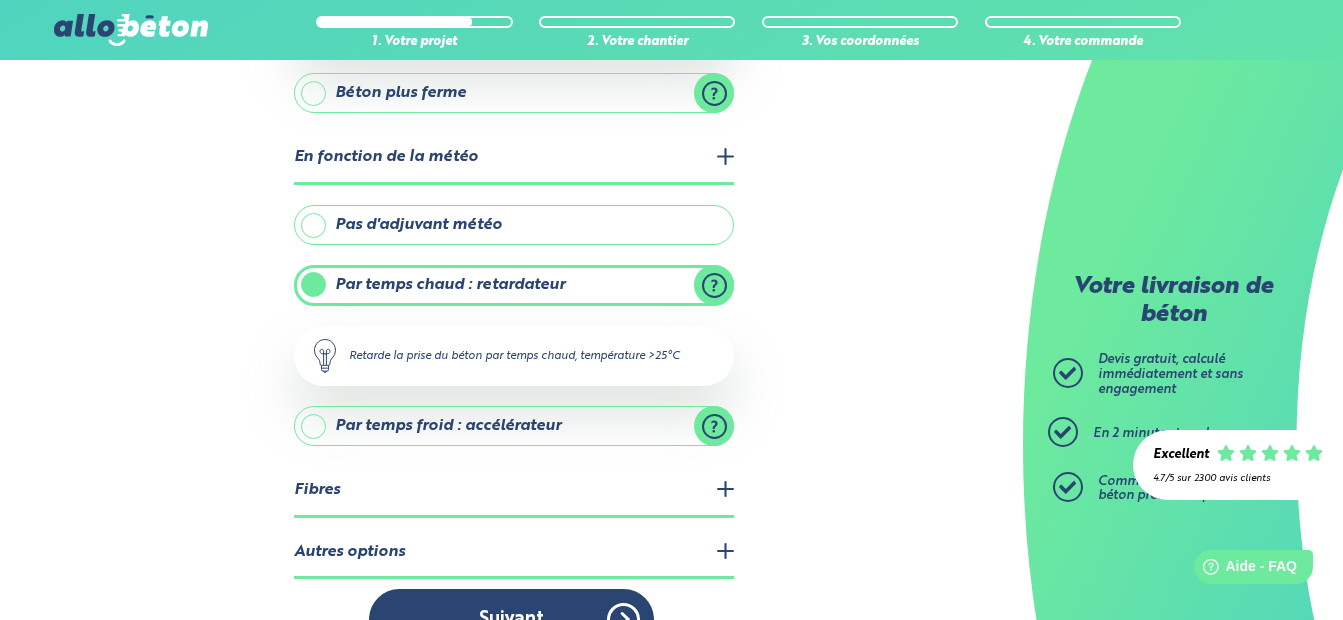 scroll, scrollTop: 450, scrollLeft: 0, axis: vertical 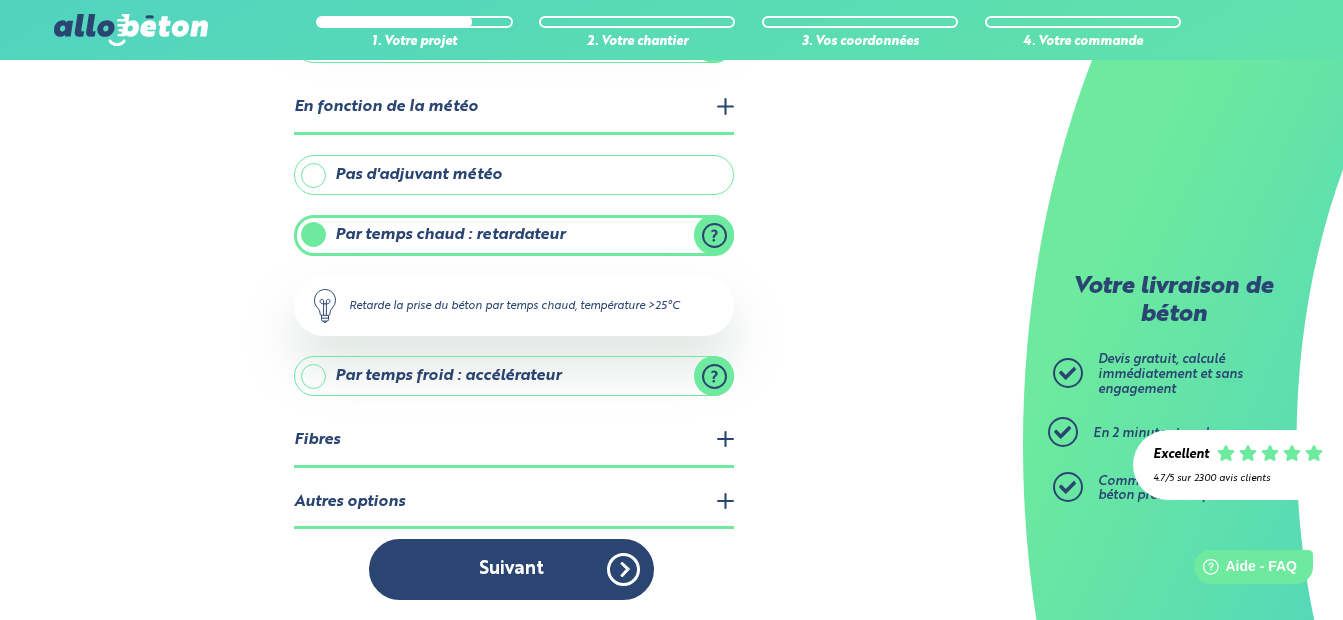 click on "Autres options" at bounding box center (514, 503) 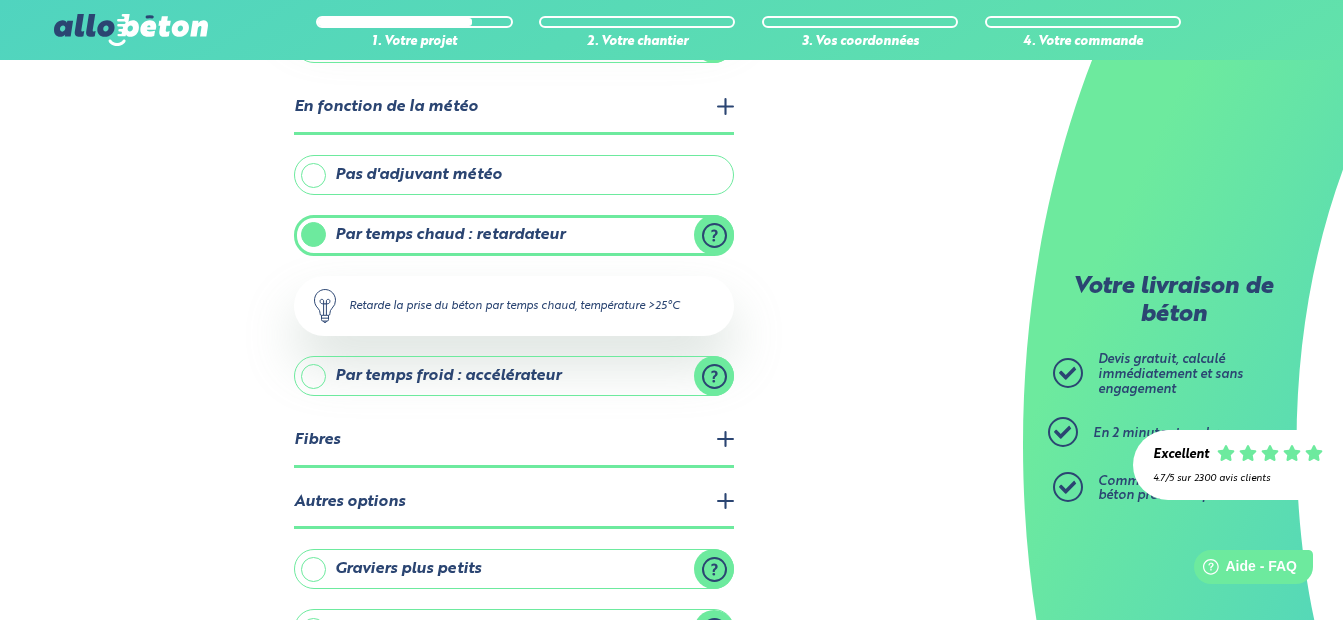 scroll, scrollTop: 581, scrollLeft: 0, axis: vertical 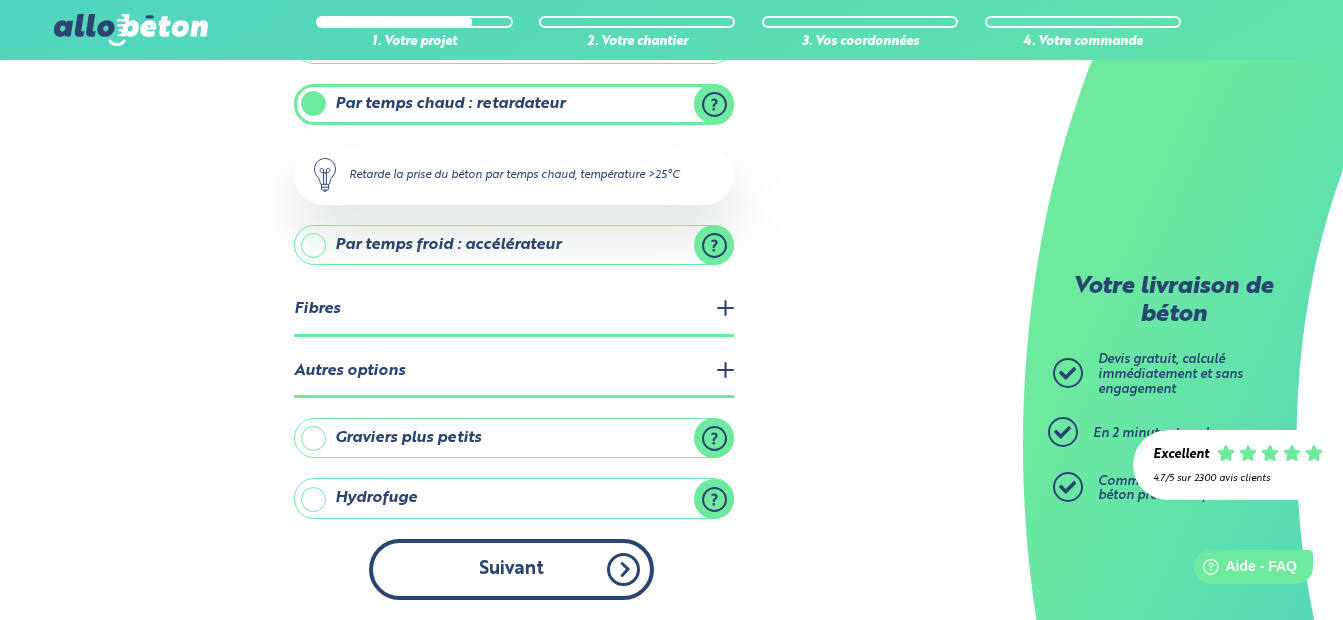 click on "Suivant" at bounding box center [511, 569] 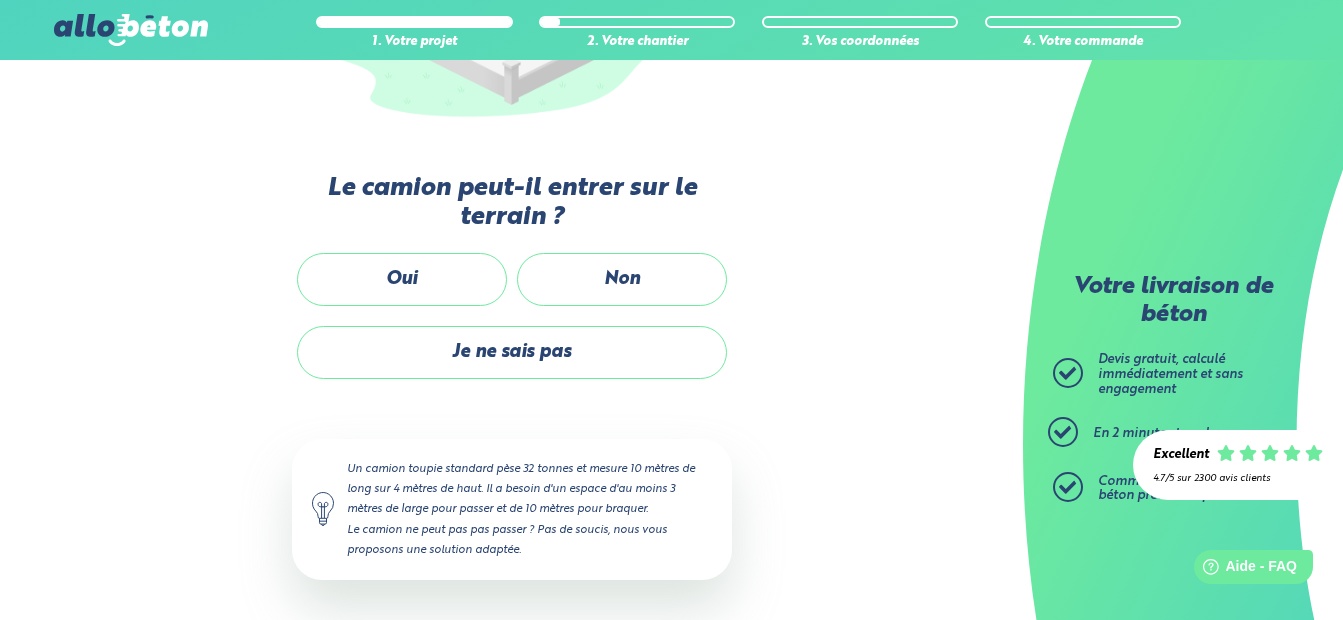 scroll, scrollTop: 439, scrollLeft: 0, axis: vertical 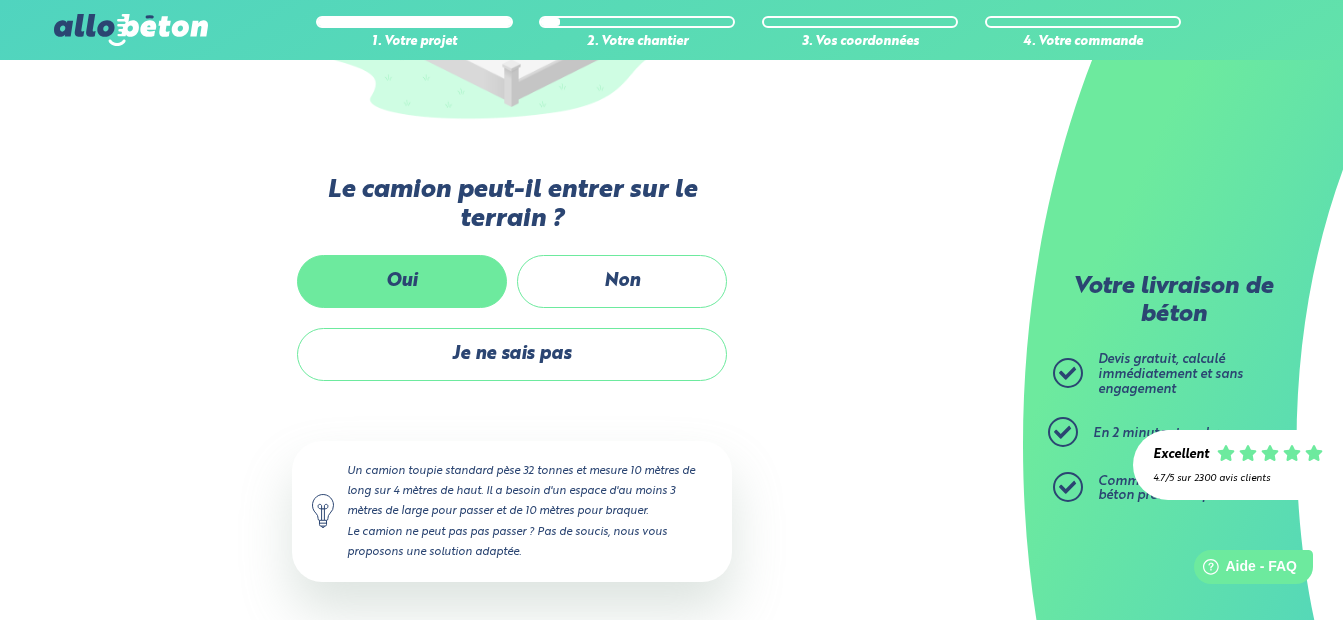 click on "Oui" at bounding box center [402, 281] 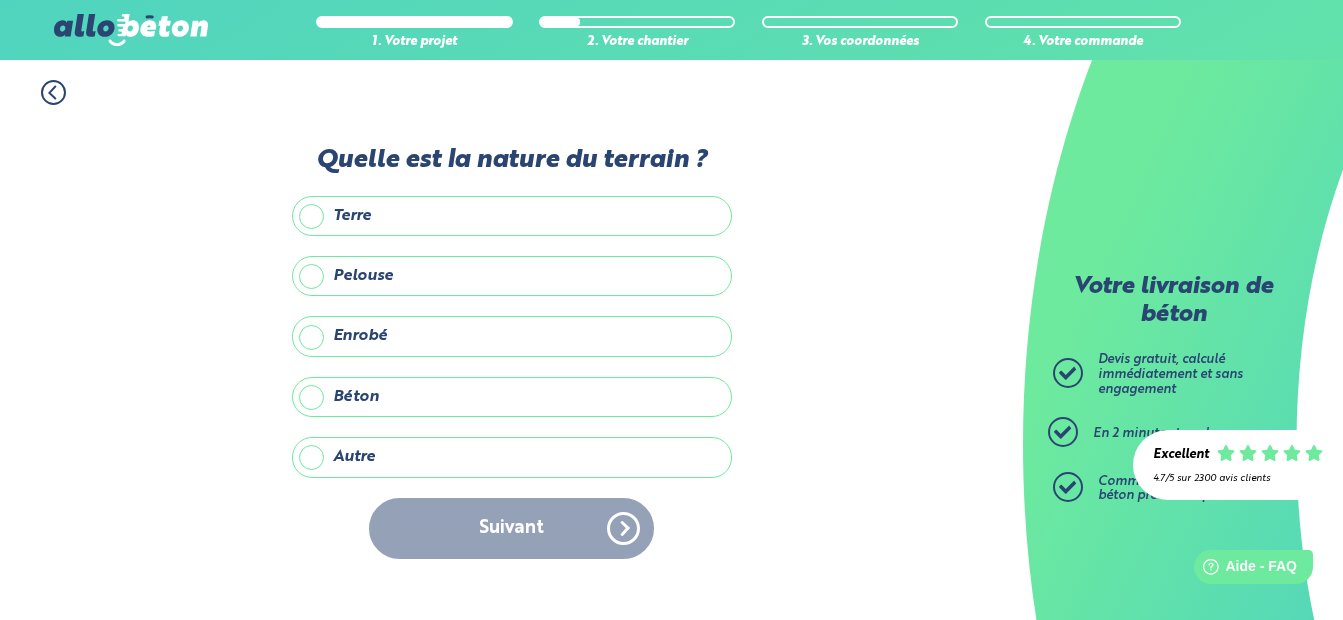 scroll, scrollTop: 0, scrollLeft: 0, axis: both 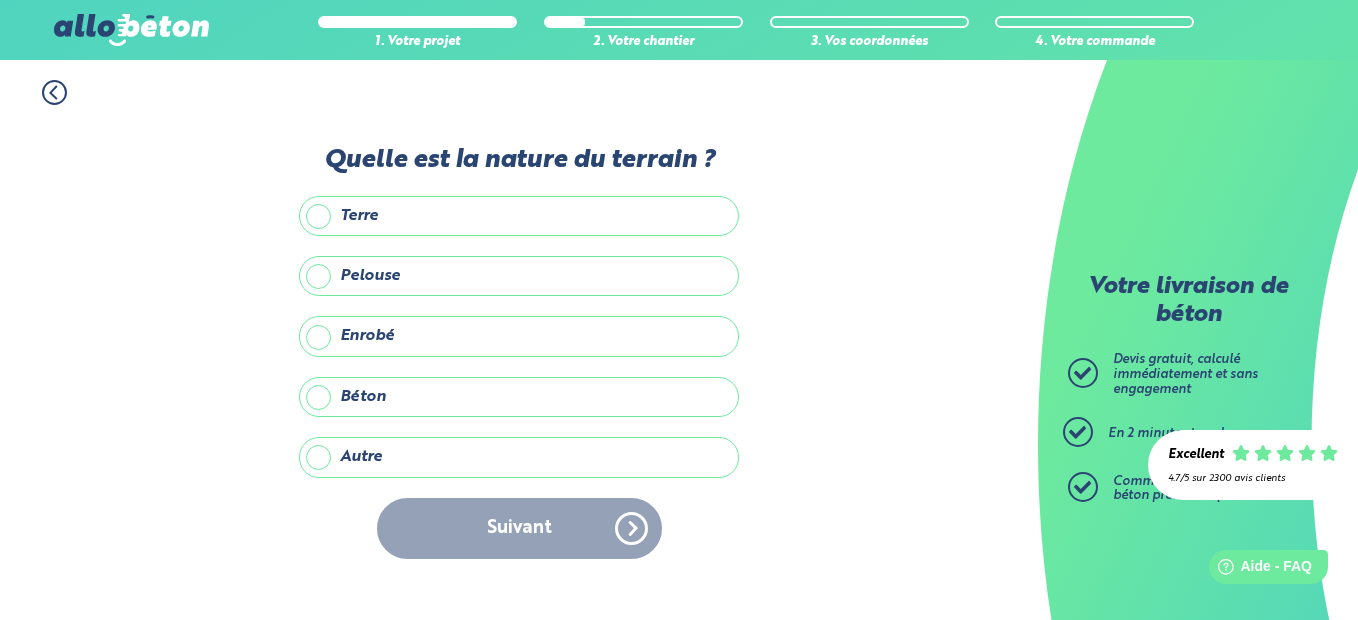 click on "Autre" at bounding box center (519, 457) 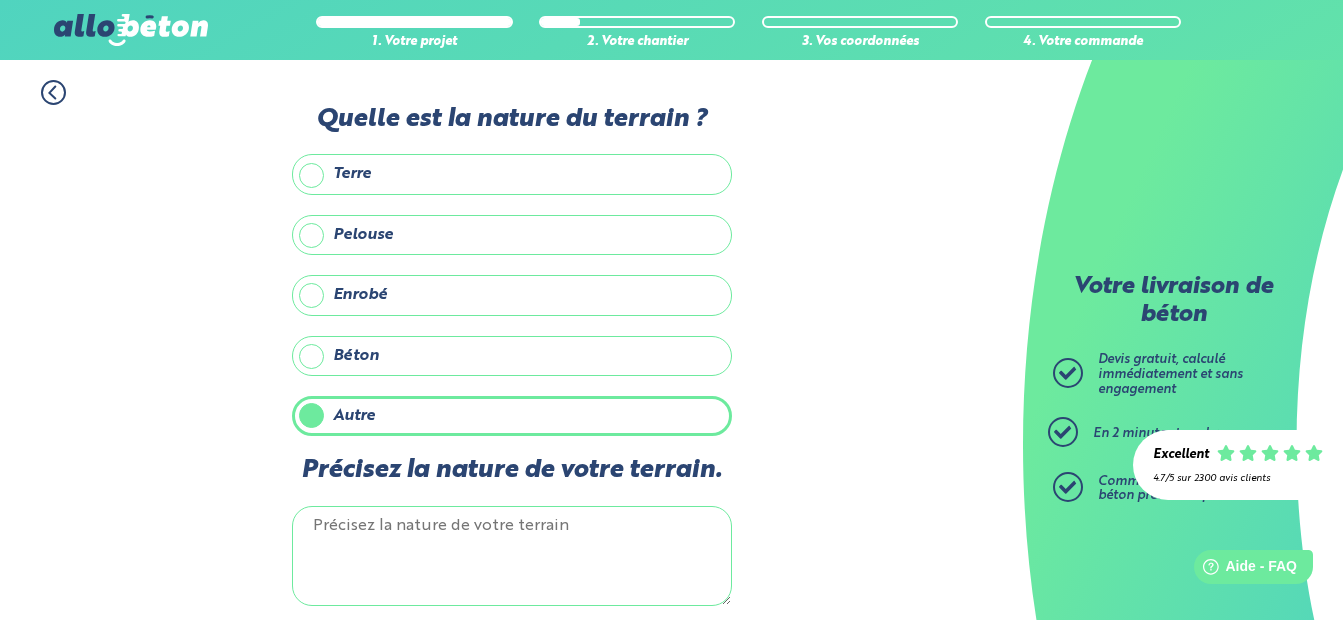 click on "Précisez la nature de votre terrain." at bounding box center [512, 556] 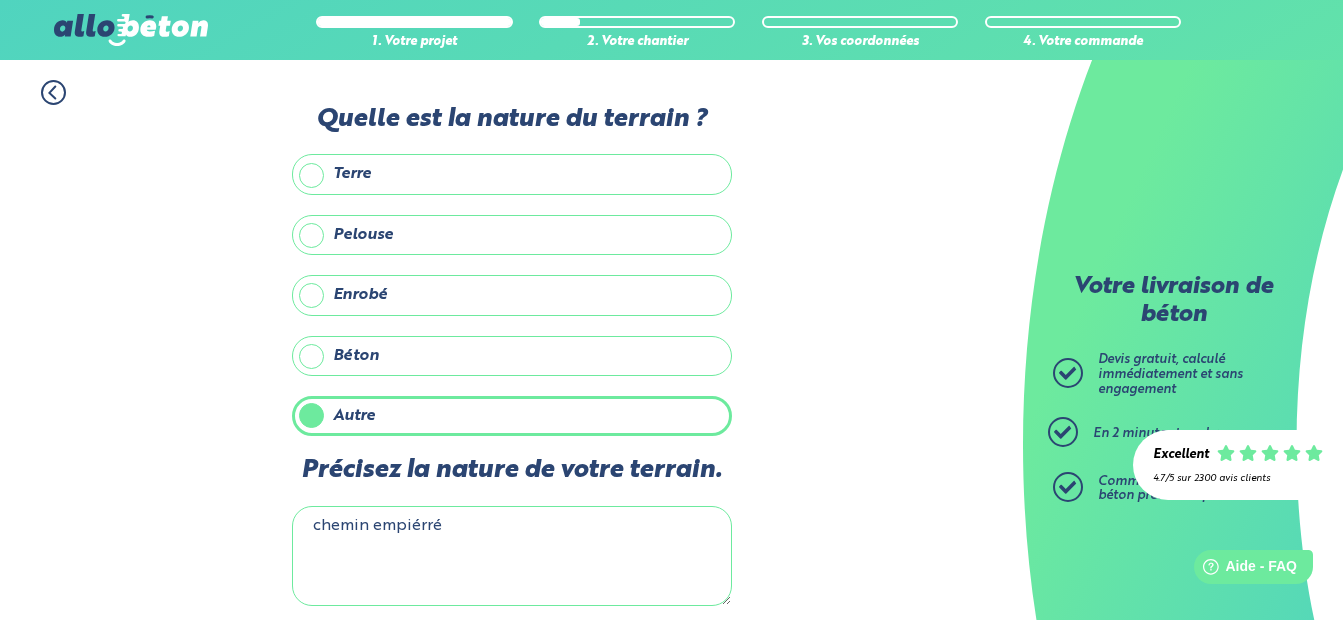 click on "chemin empiérré" at bounding box center [512, 556] 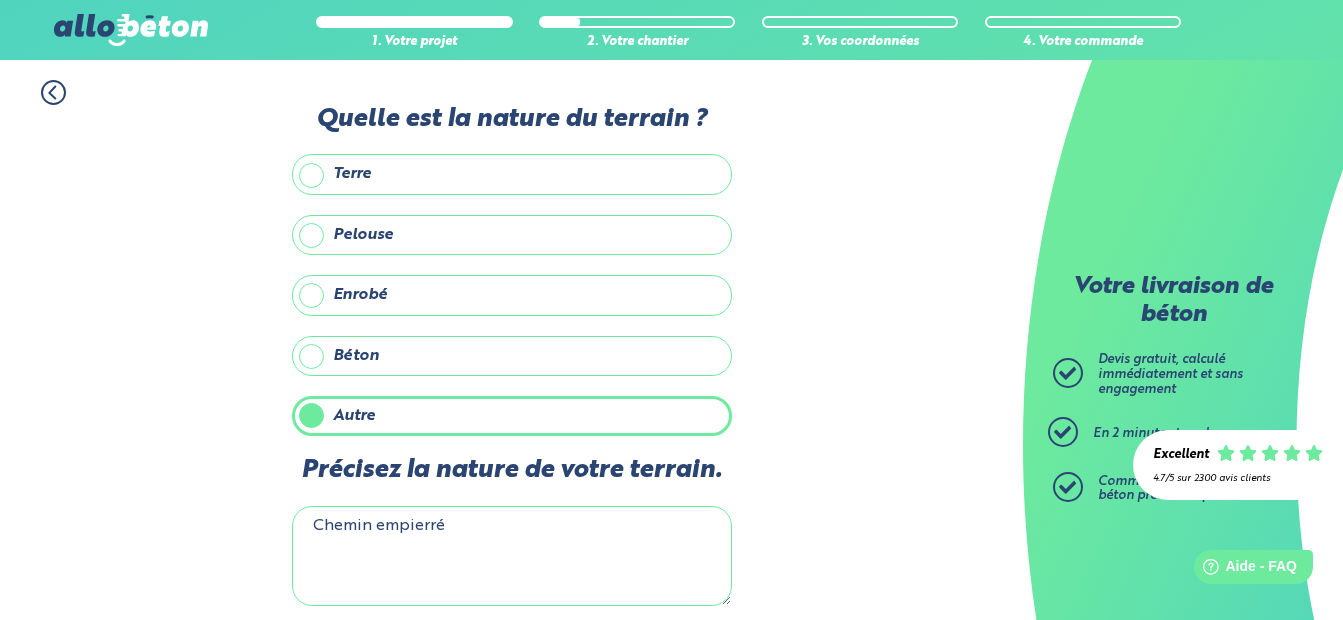 scroll, scrollTop: 90, scrollLeft: 0, axis: vertical 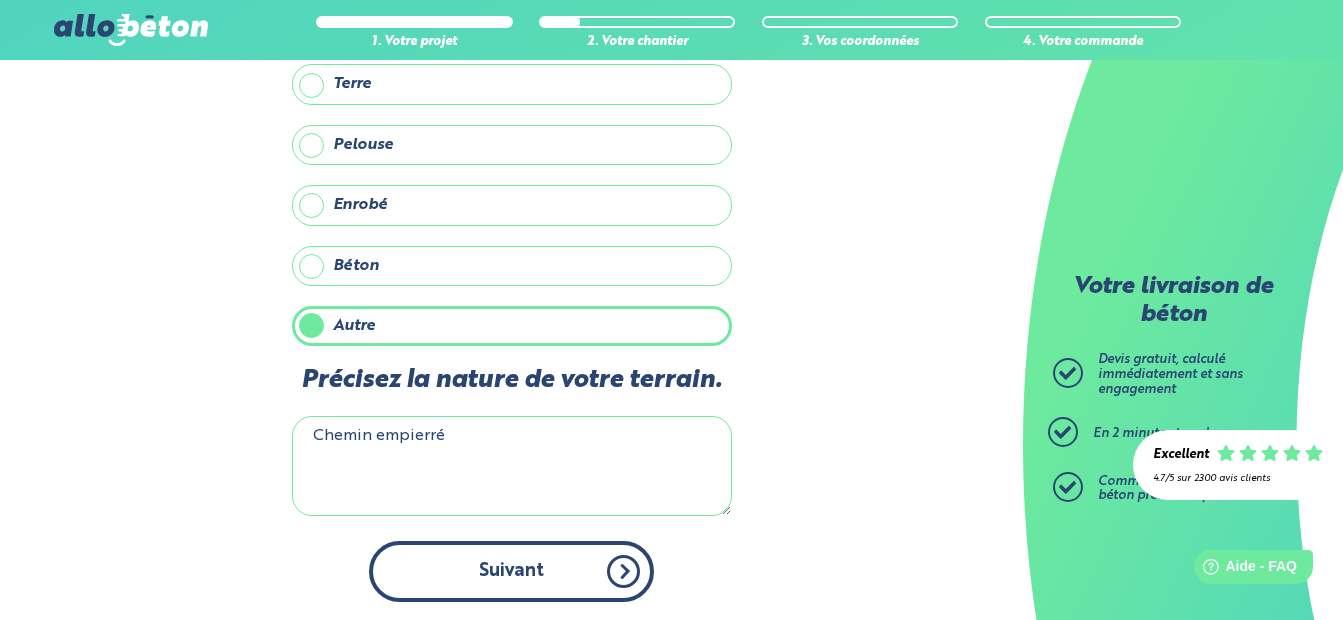 type on "Chemin empierré" 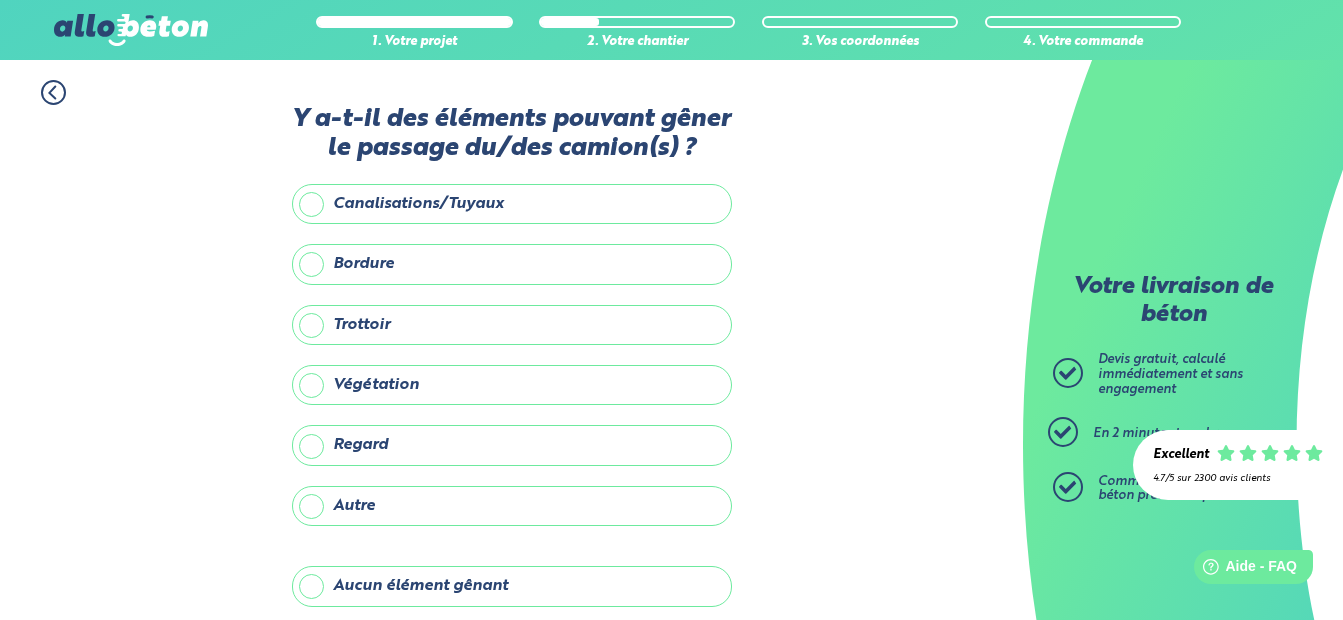 scroll, scrollTop: 100, scrollLeft: 0, axis: vertical 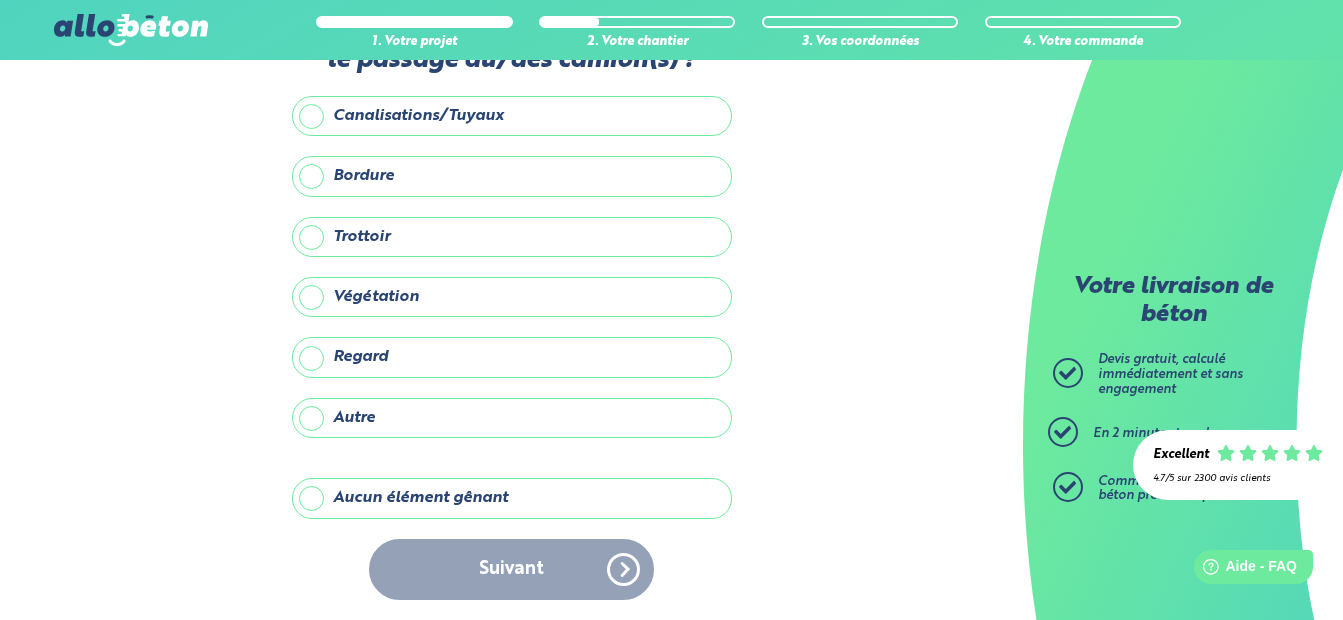 click on "Aucun élément gênant" at bounding box center [512, 498] 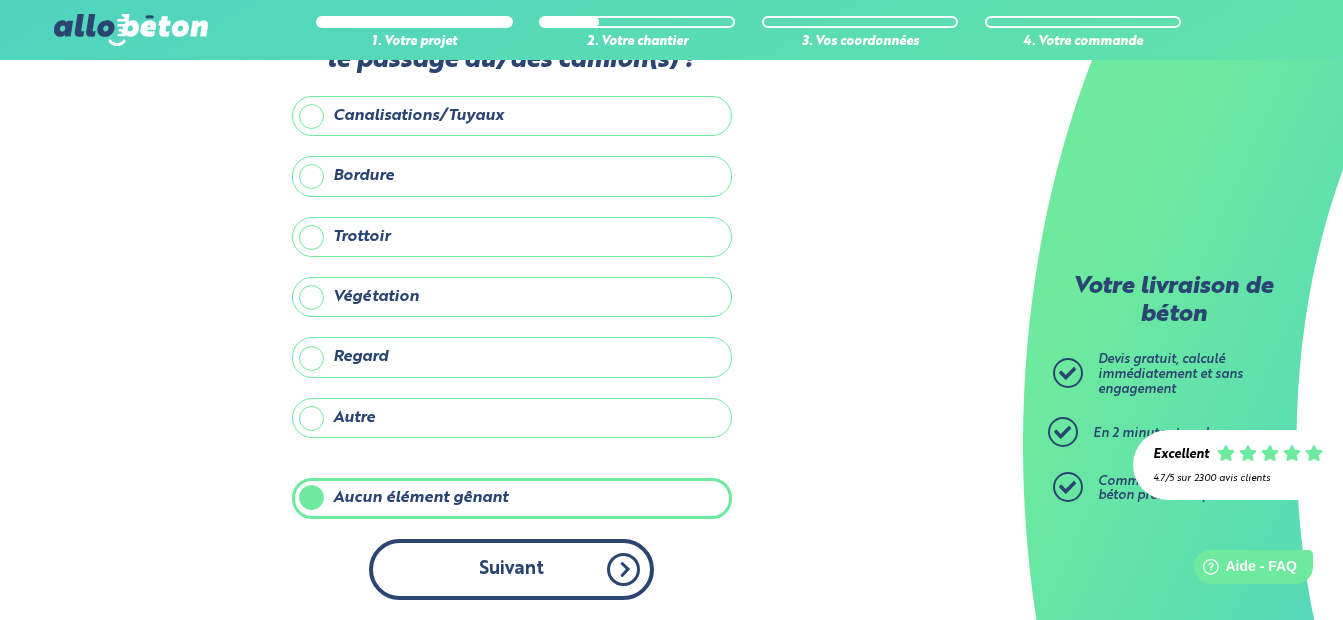 click on "Suivant" at bounding box center [511, 569] 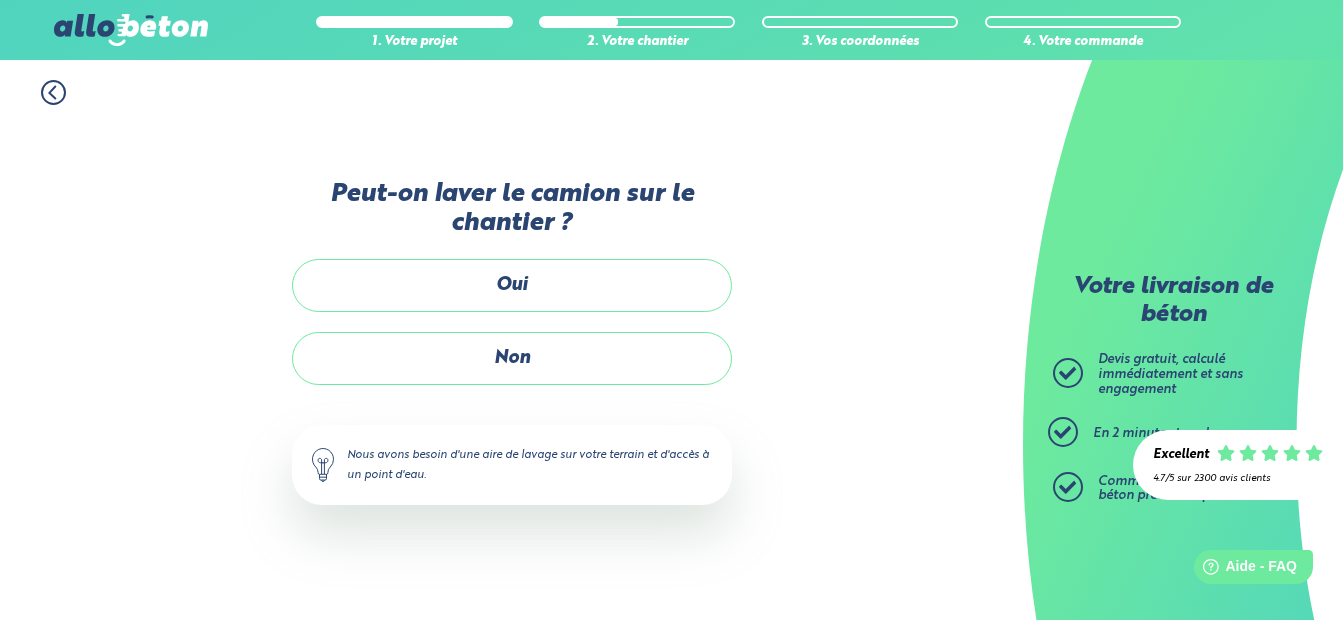 scroll, scrollTop: 0, scrollLeft: 0, axis: both 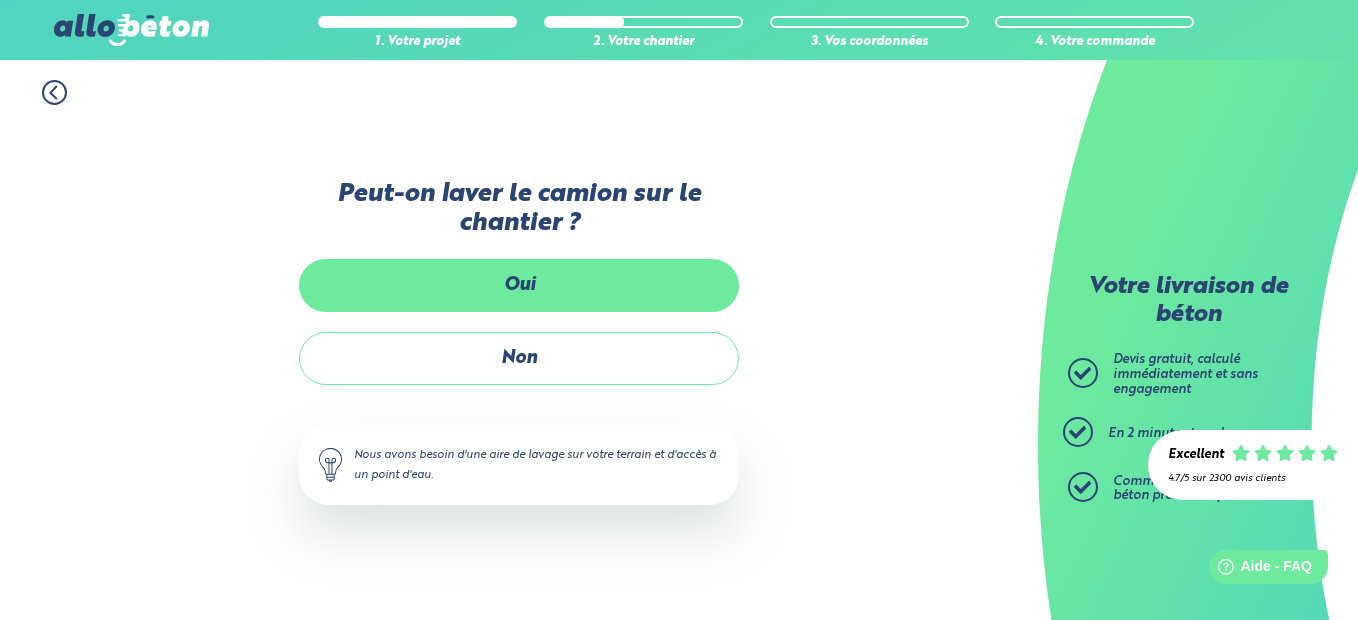 click on "Oui" at bounding box center (519, 285) 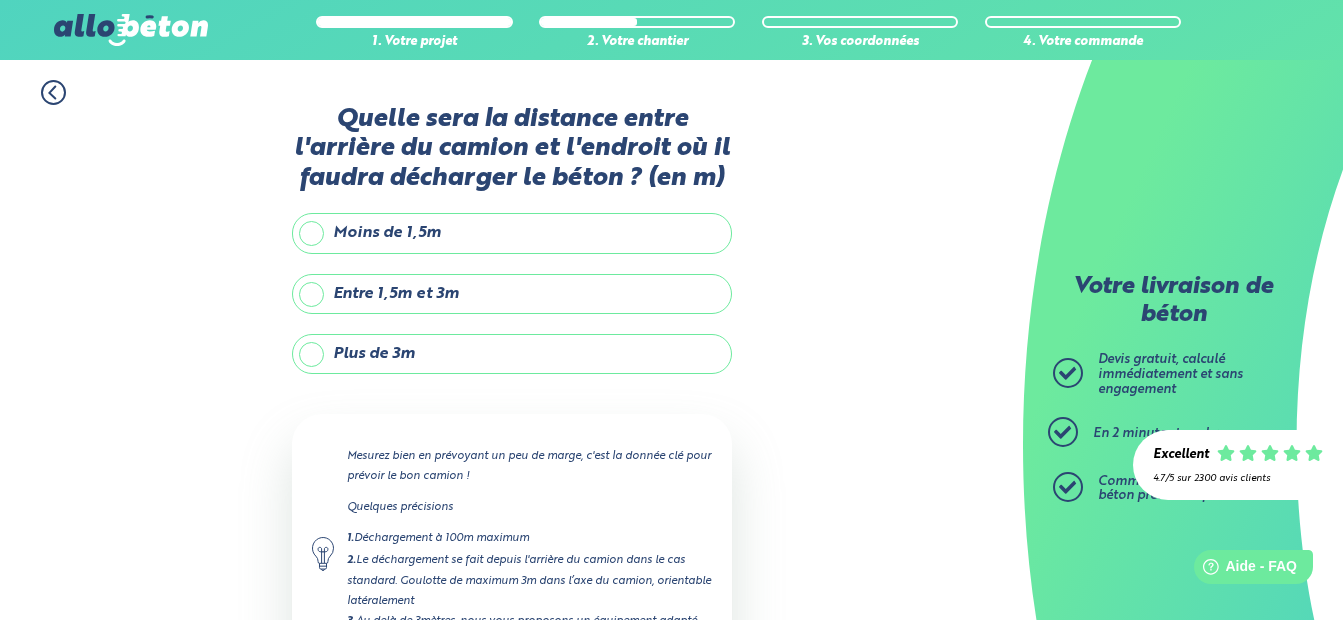 click on "Entre 1,5m et 3m" at bounding box center [512, 294] 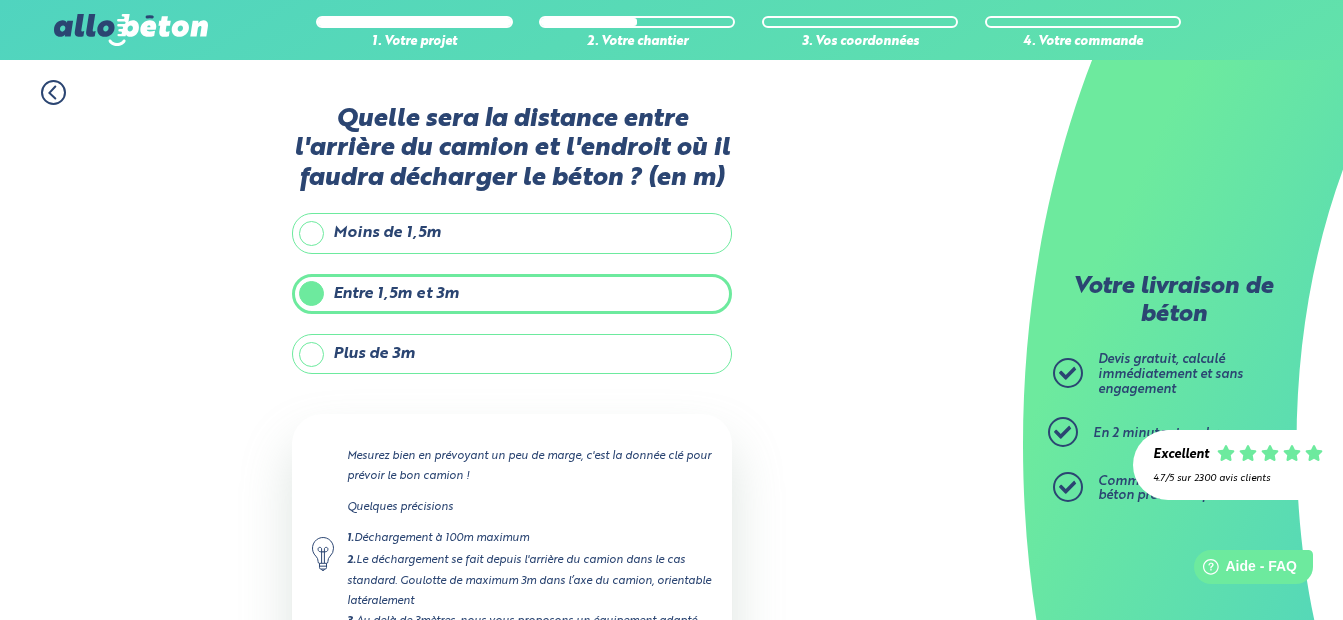 scroll, scrollTop: 223, scrollLeft: 0, axis: vertical 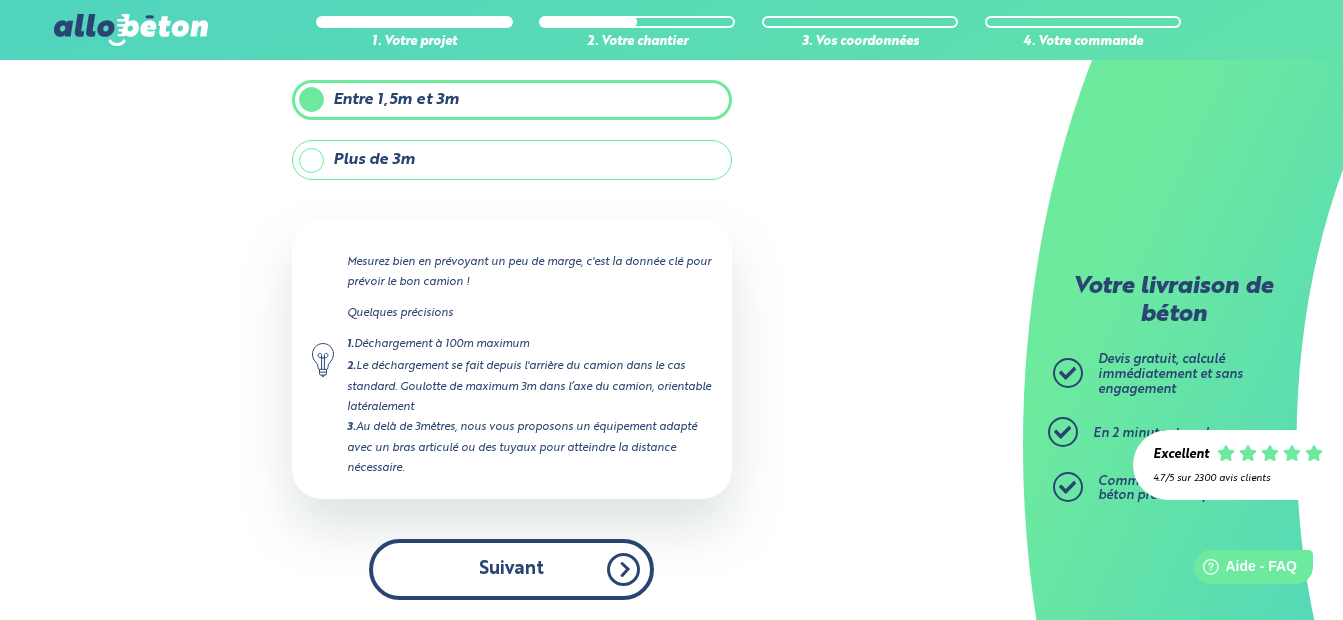 click on "Suivant" at bounding box center [511, 569] 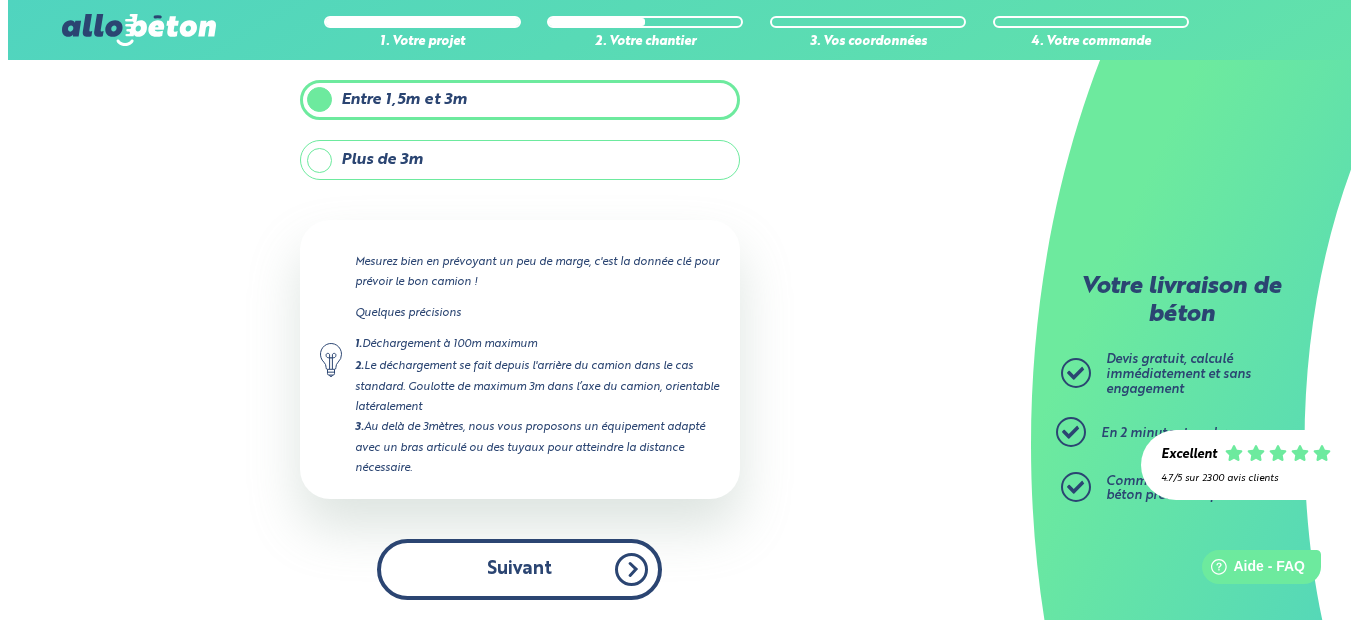 scroll, scrollTop: 0, scrollLeft: 0, axis: both 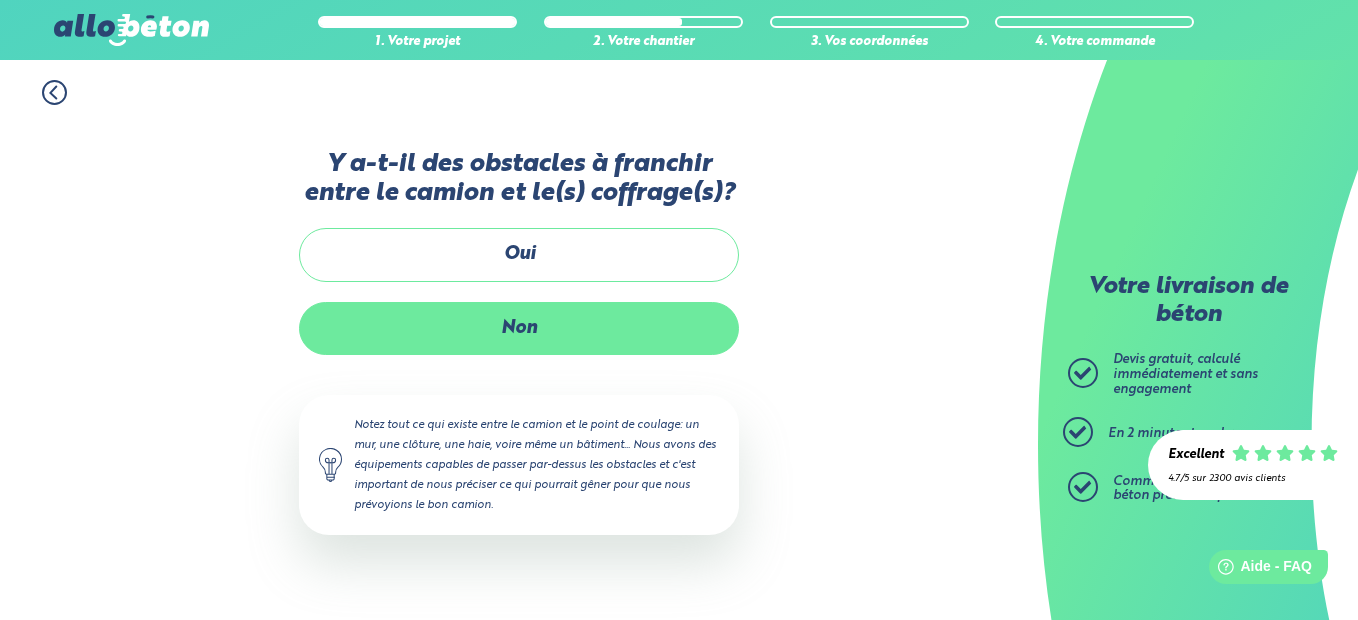 click on "Non" at bounding box center [519, 328] 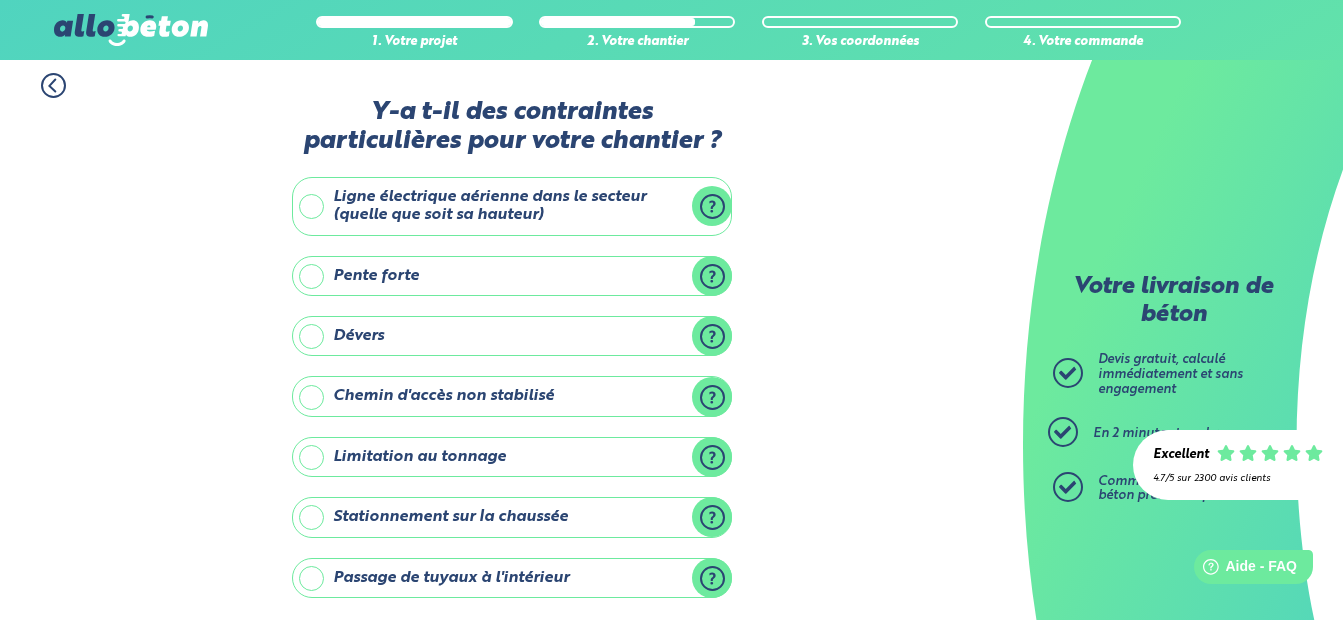 scroll, scrollTop: 307, scrollLeft: 0, axis: vertical 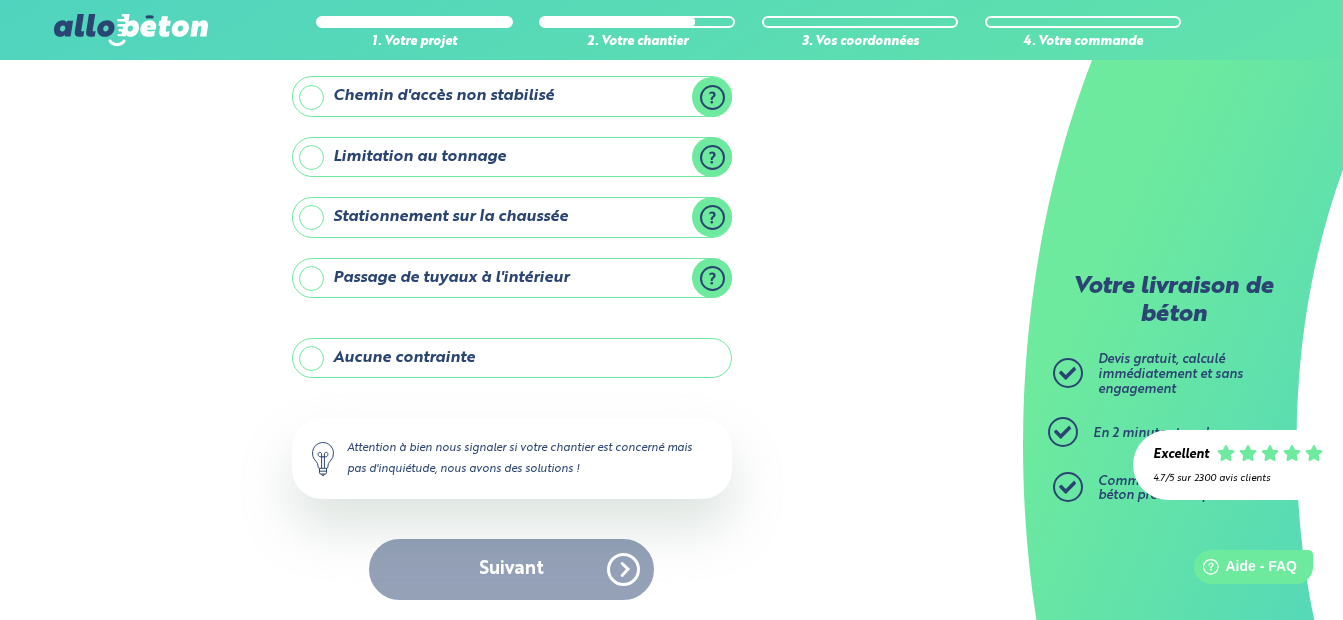 click on "Aucune contrainte" at bounding box center (512, 358) 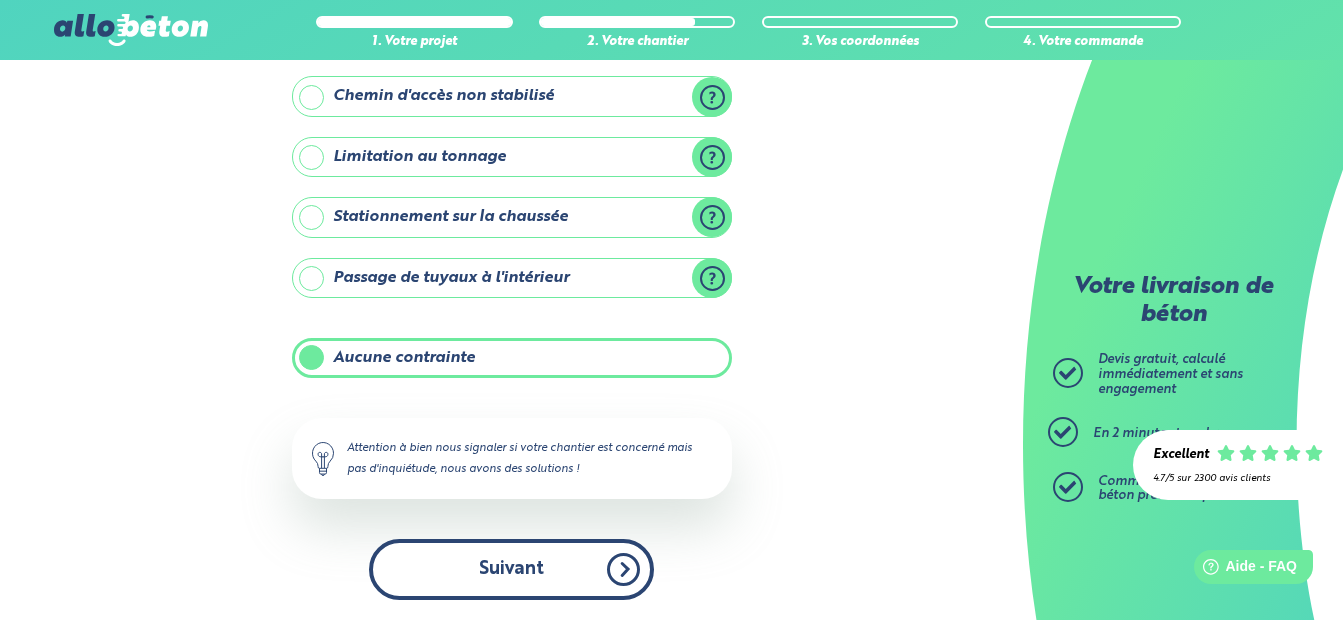 click on "Suivant" at bounding box center [511, 569] 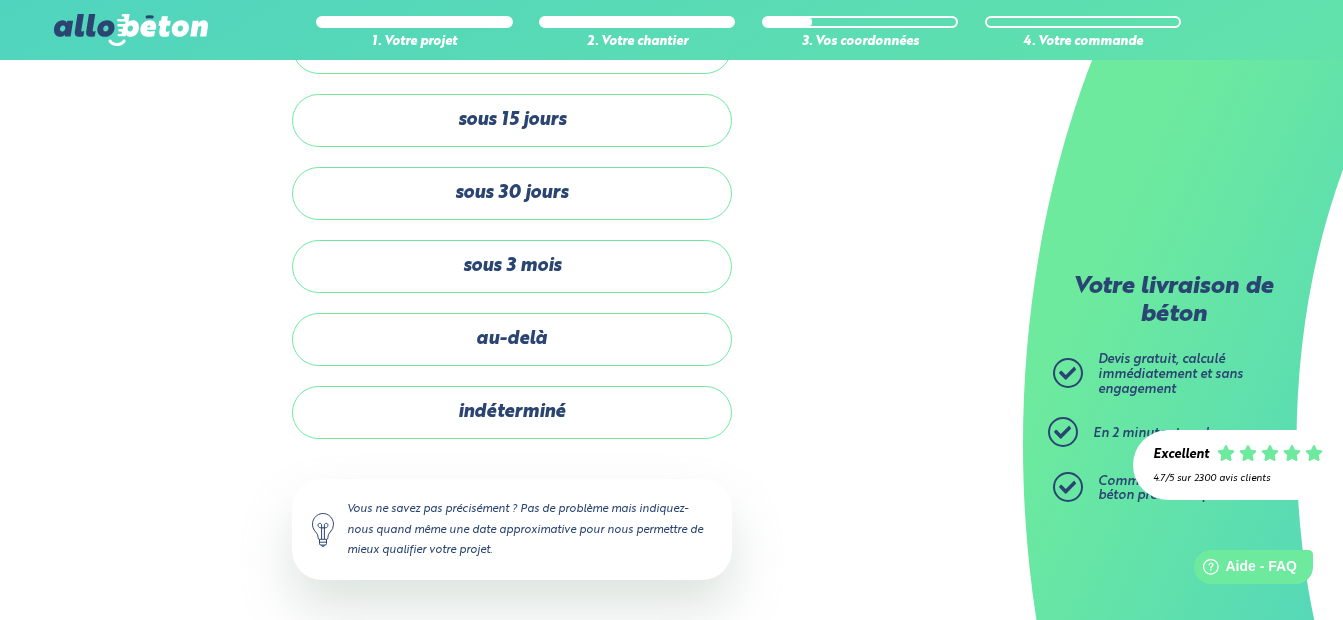 scroll, scrollTop: 134, scrollLeft: 0, axis: vertical 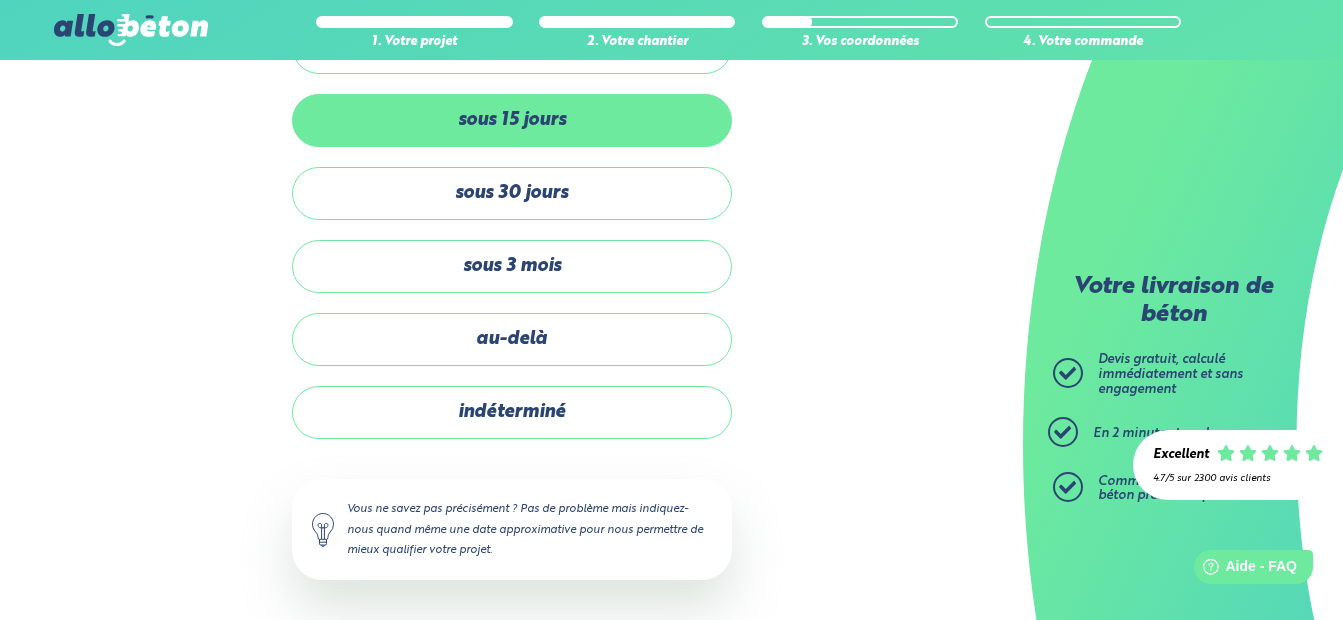 click on "sous 15 jours" at bounding box center (512, 120) 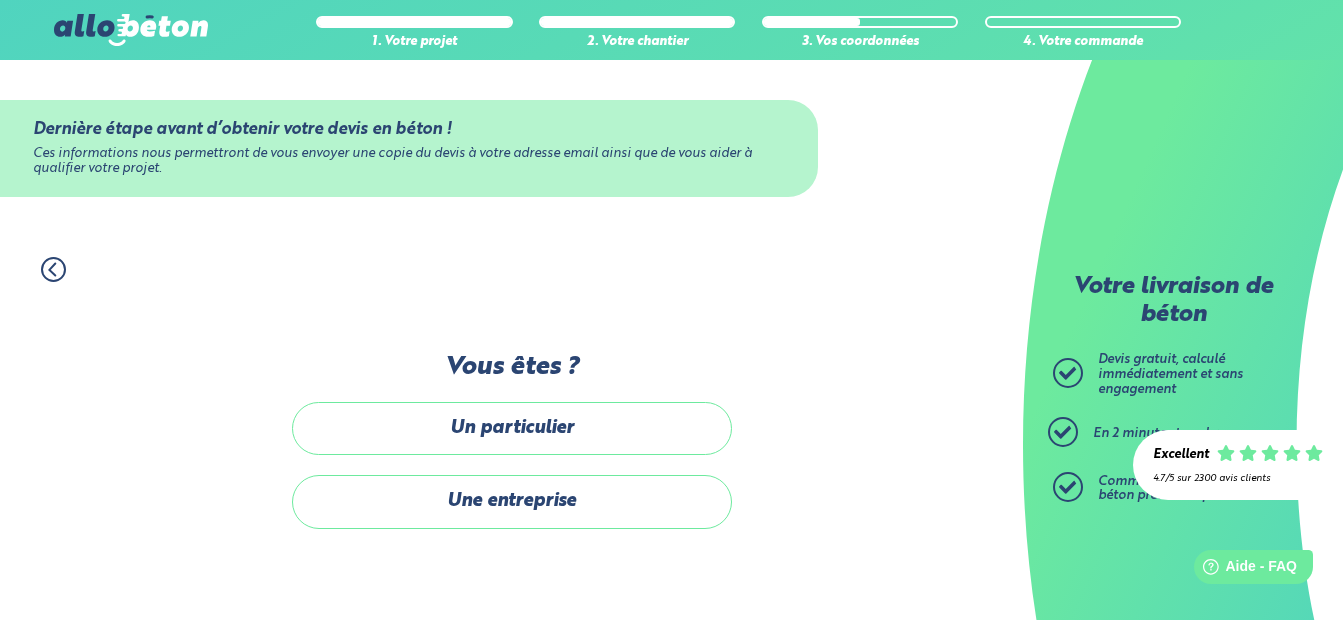 scroll, scrollTop: 0, scrollLeft: 0, axis: both 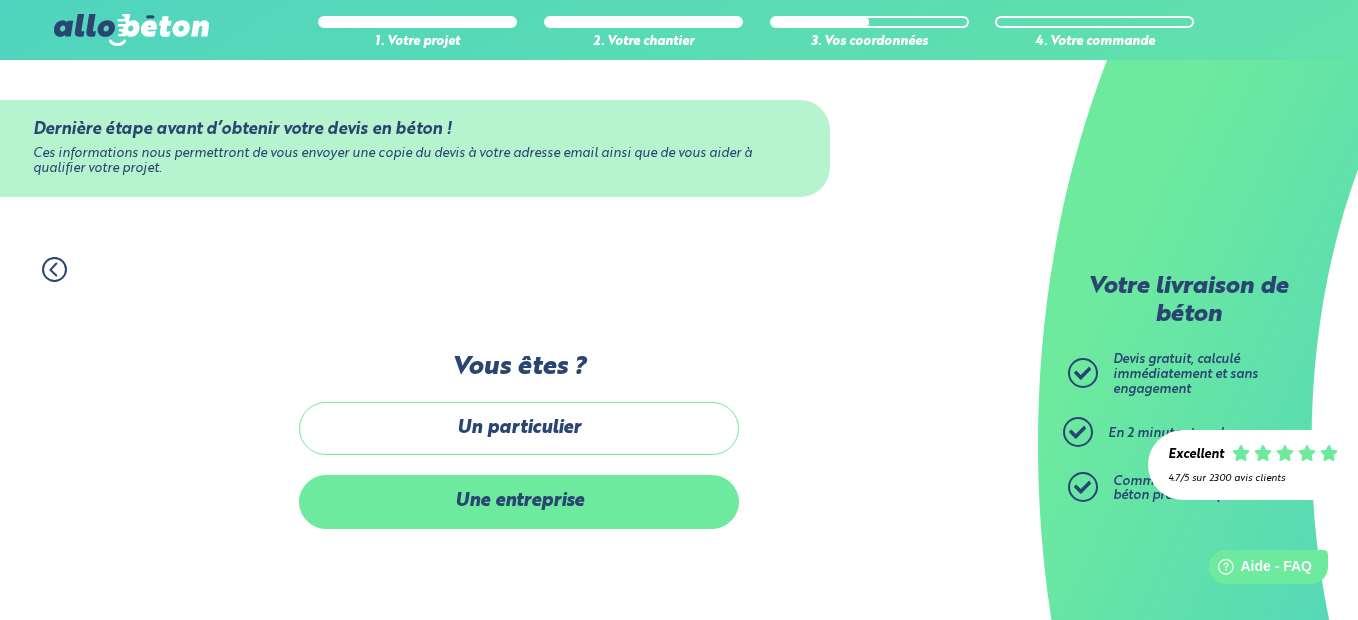 click on "Une entreprise" at bounding box center (519, 501) 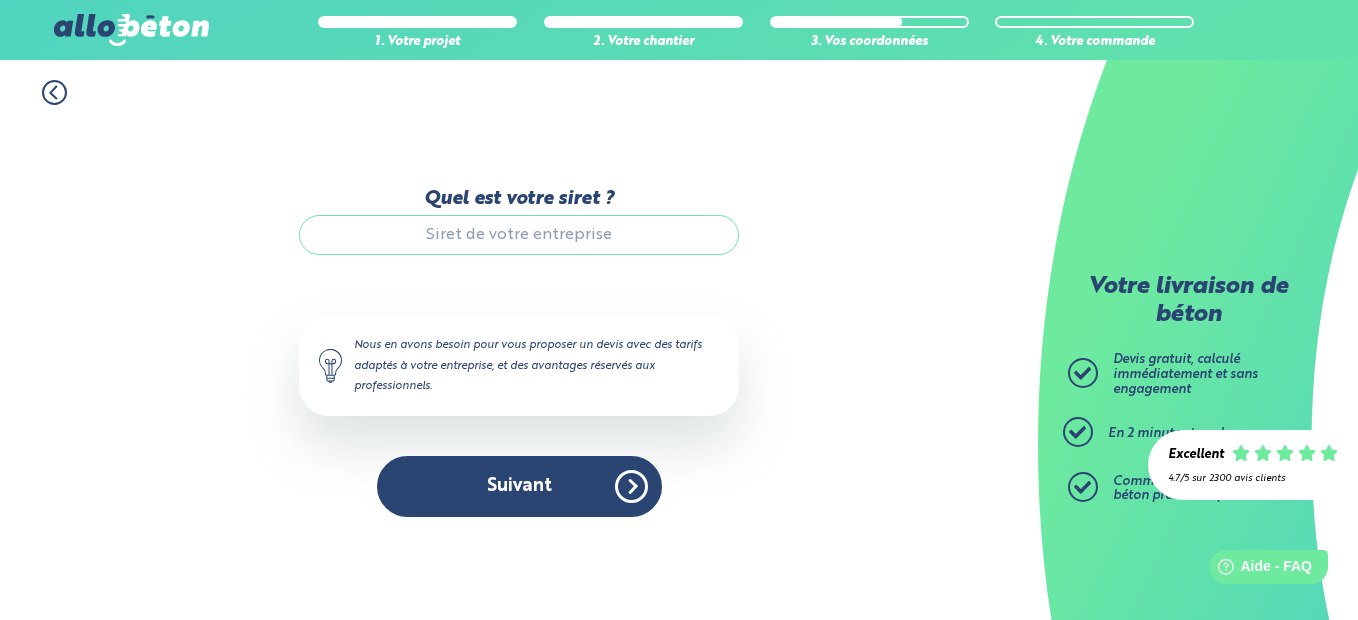 click on "Quel est votre siret ?" at bounding box center [519, 235] 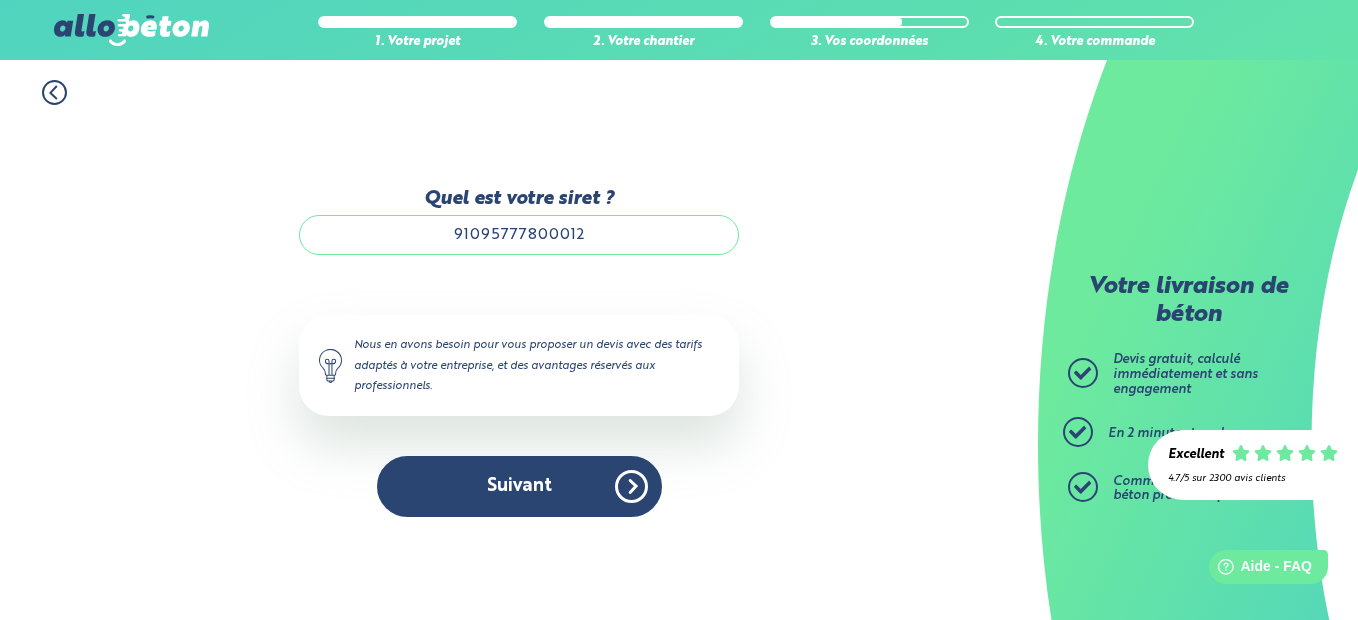 type on "91095777800012" 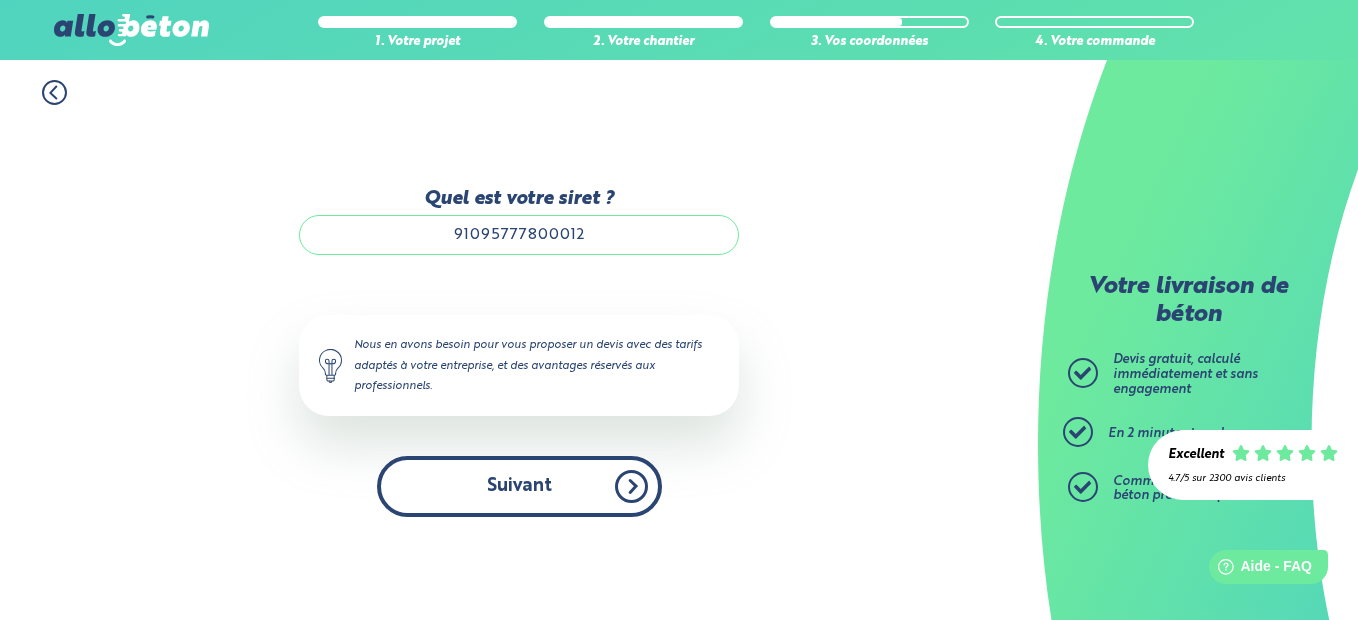 click on "Suivant" at bounding box center (519, 486) 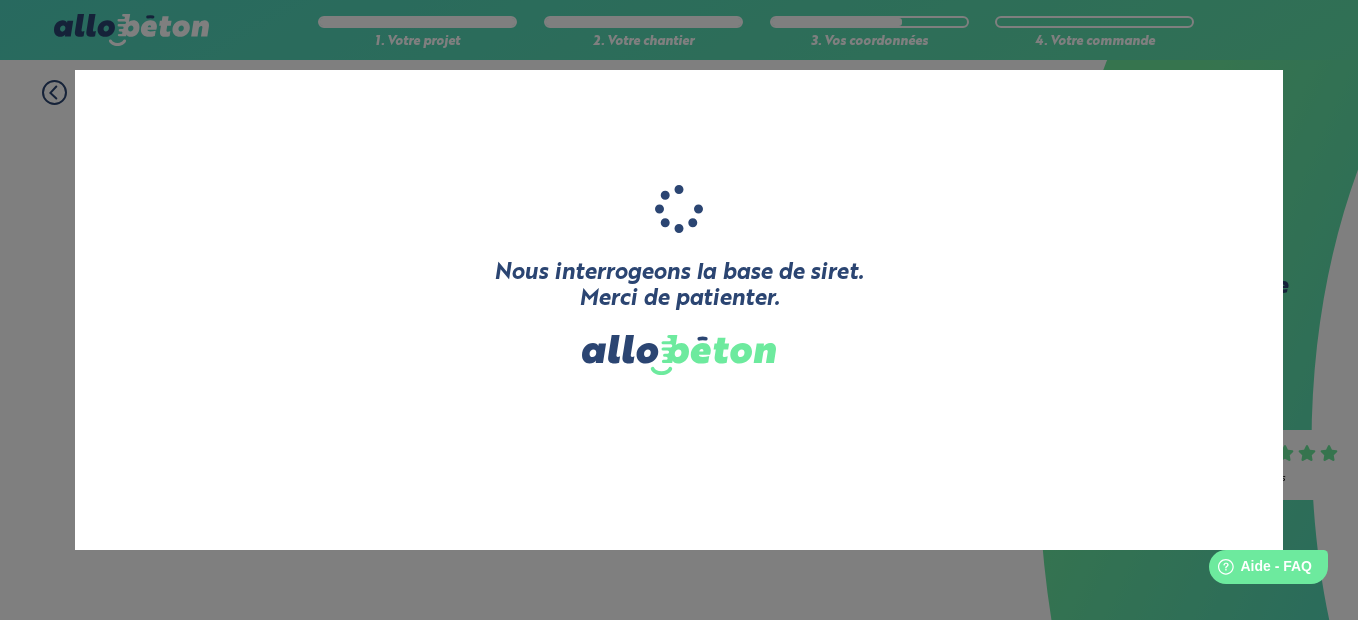 type on "MANZANO MULTISERVICES 33" 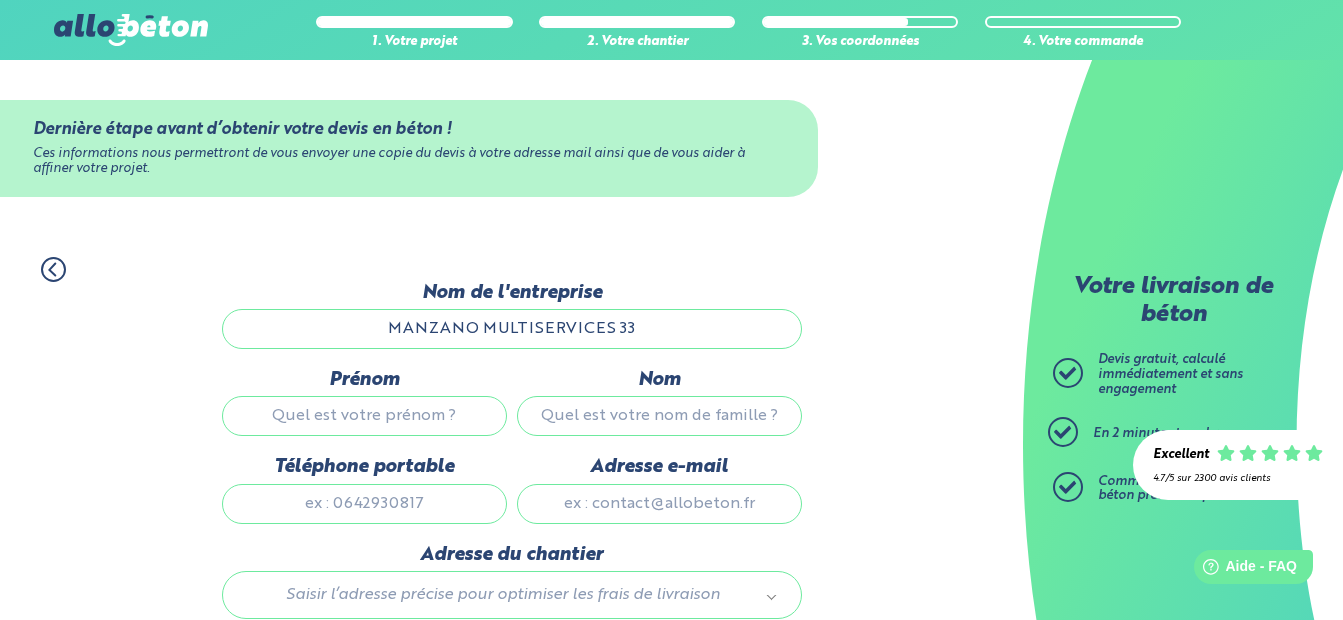 scroll, scrollTop: 100, scrollLeft: 0, axis: vertical 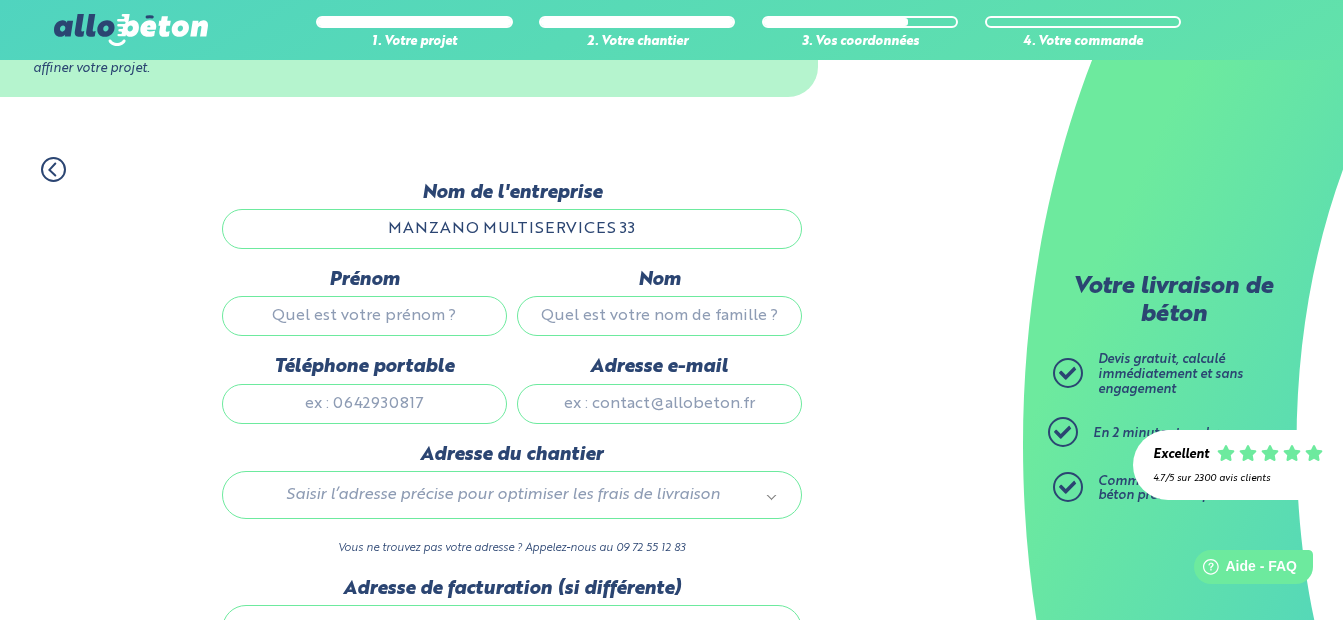 click on "Prénom" at bounding box center [364, 316] 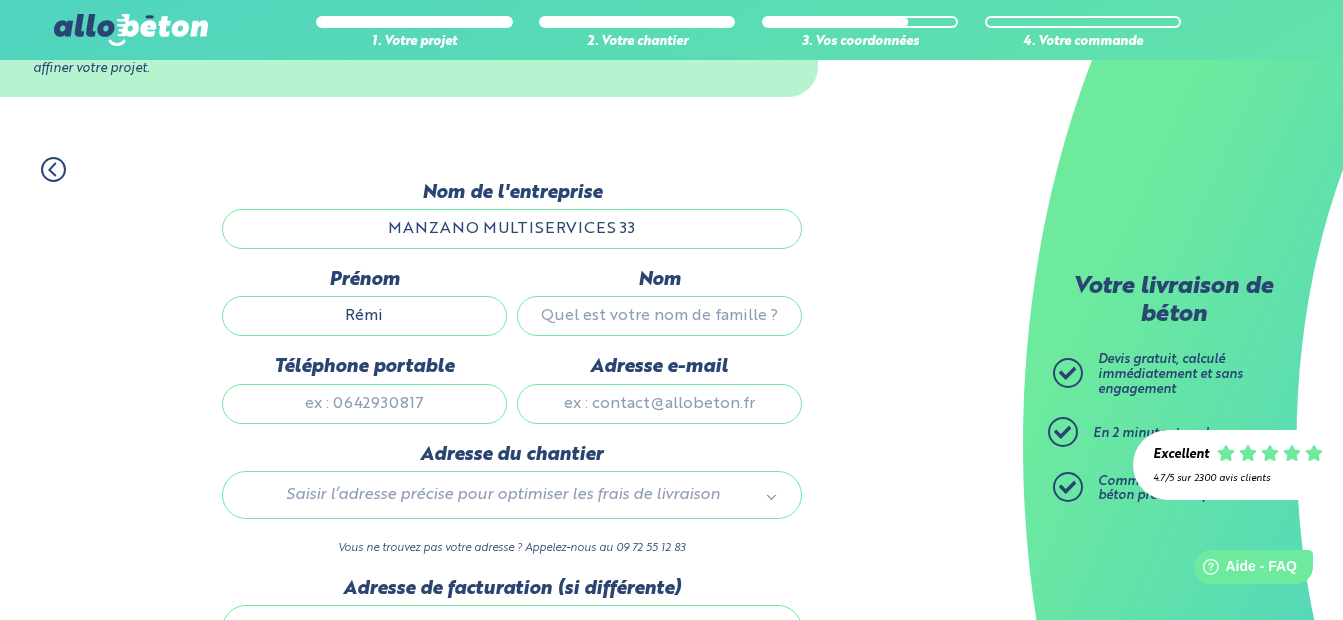 type on "Manzano" 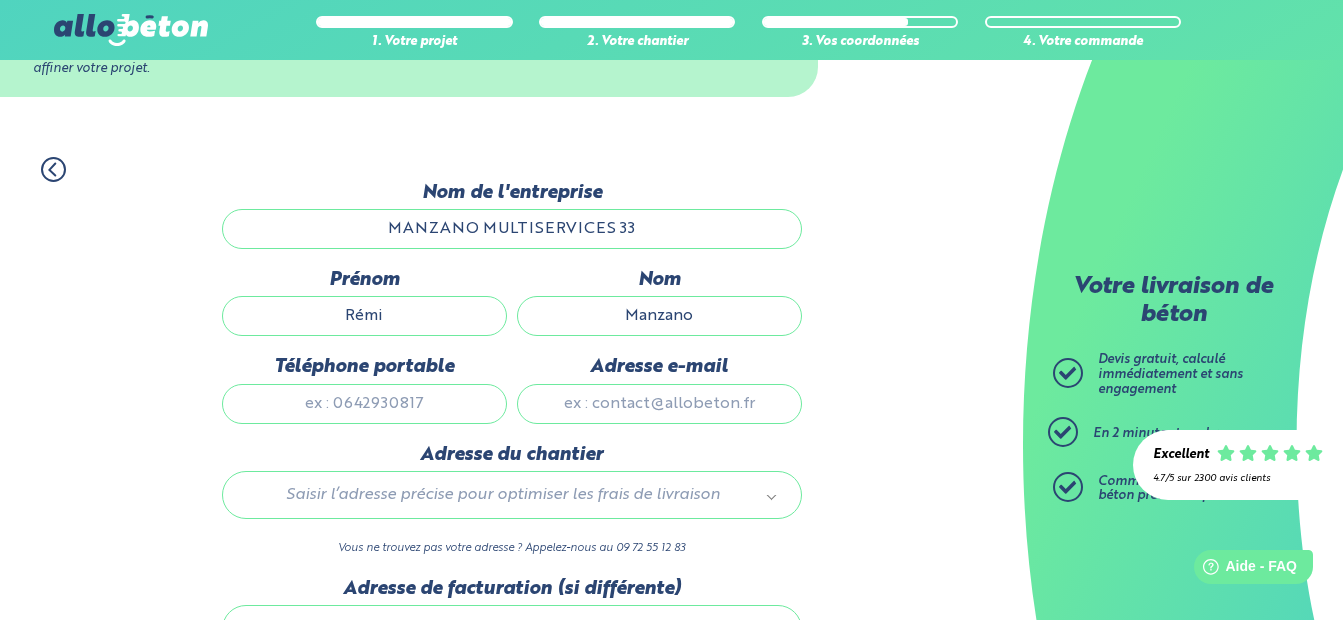 type on "0781263861" 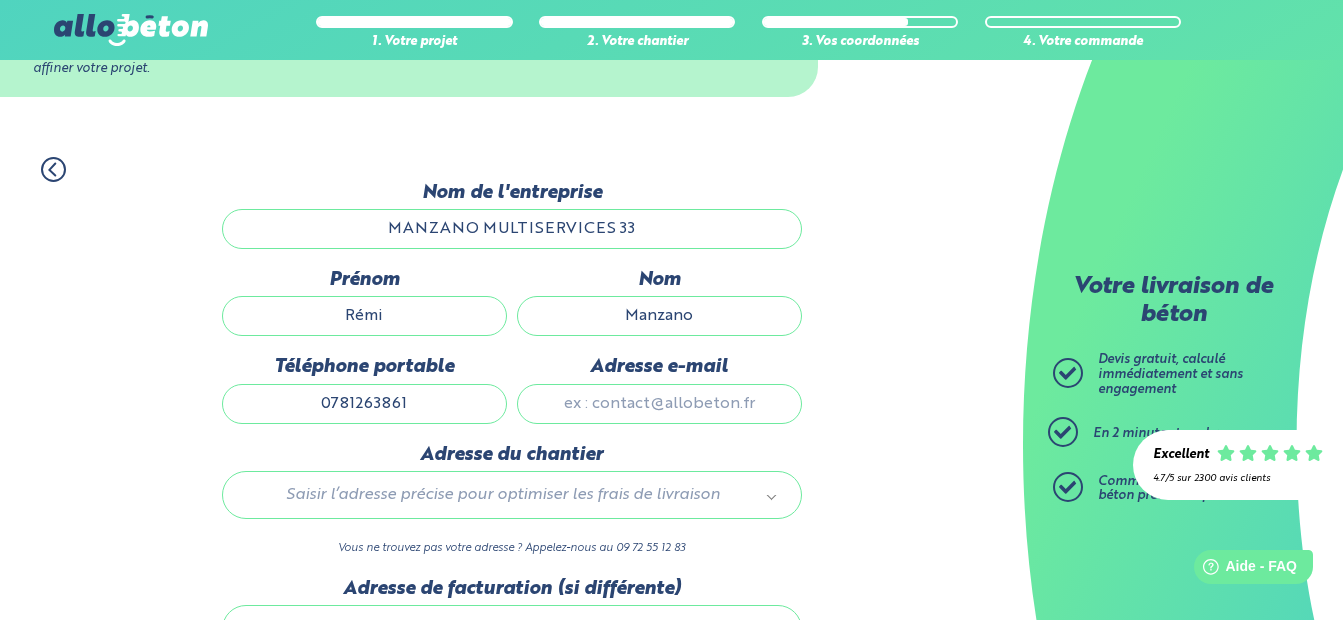 type on "mms_33@outlook.fr" 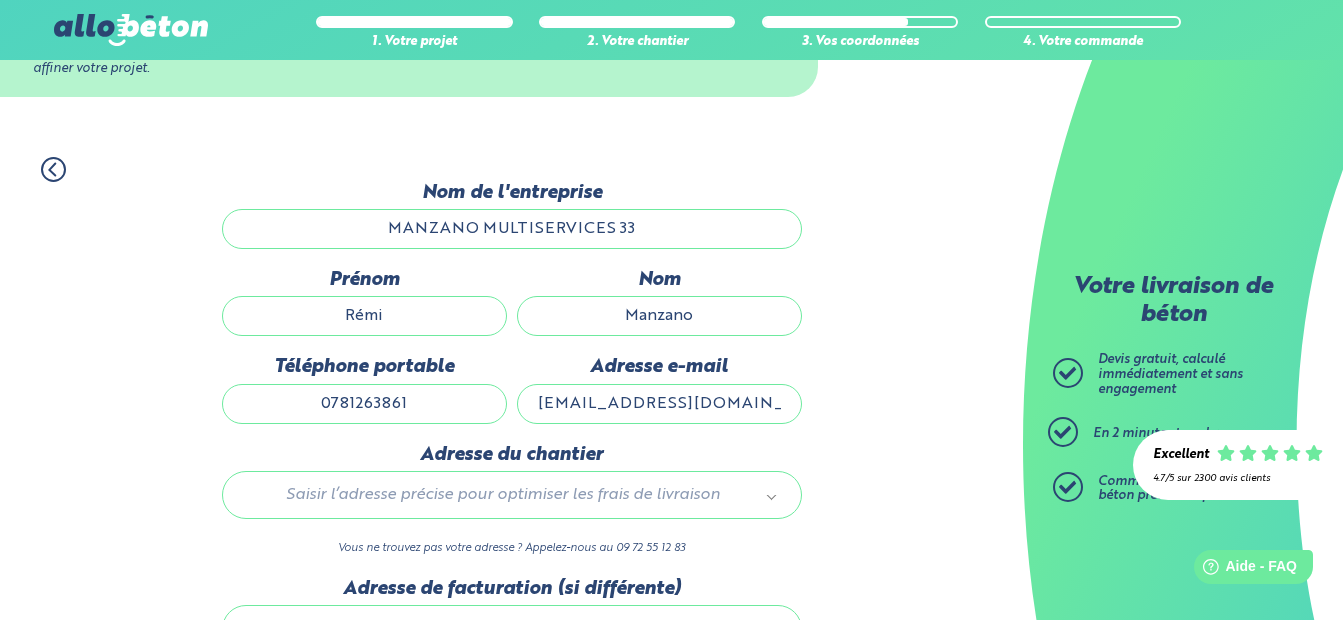 scroll, scrollTop: 200, scrollLeft: 0, axis: vertical 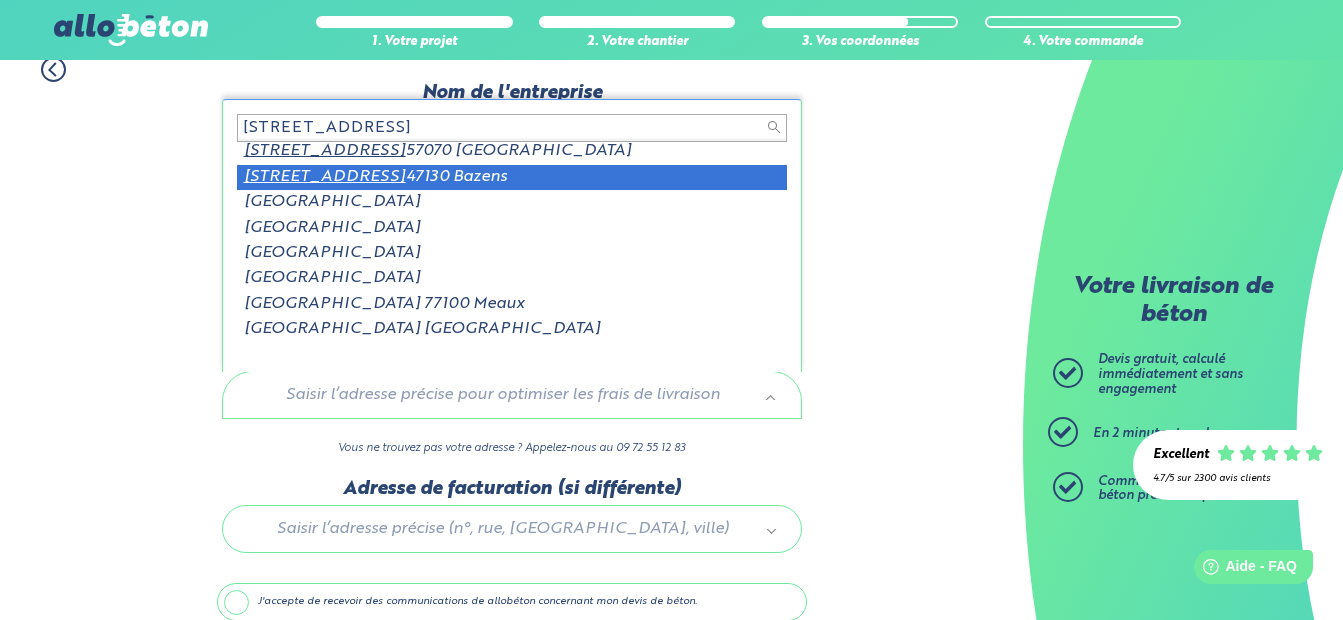type on "126 rue de tivoli" 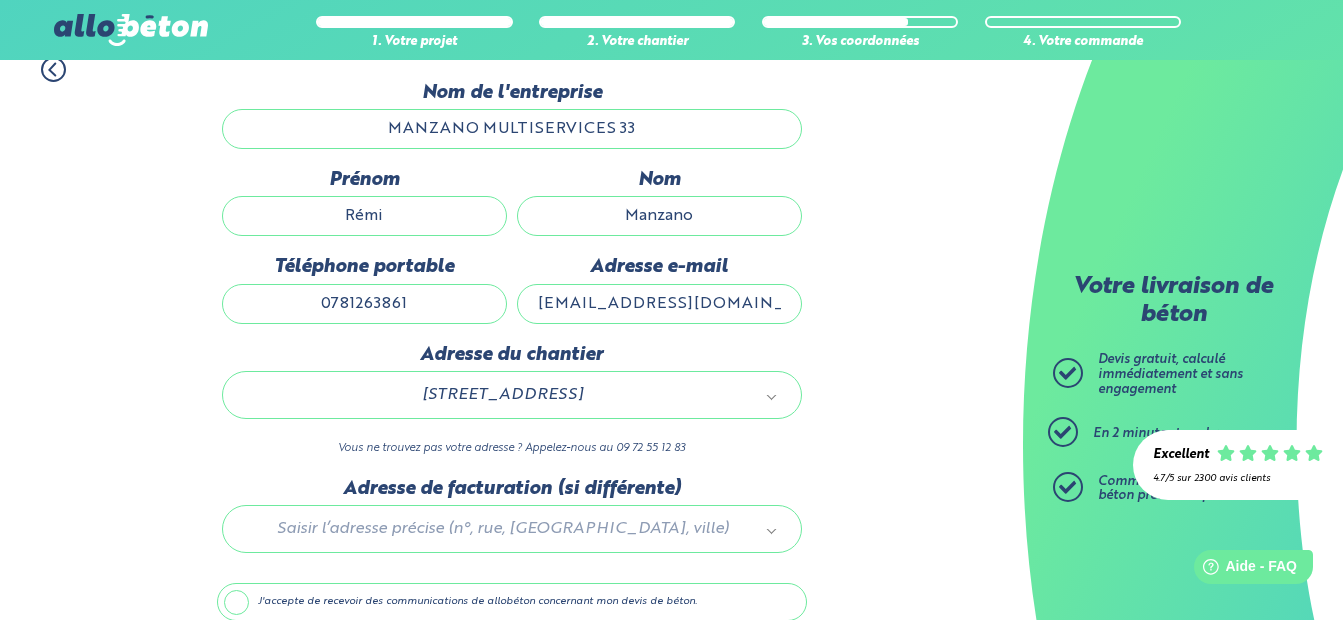 click at bounding box center [512, 525] 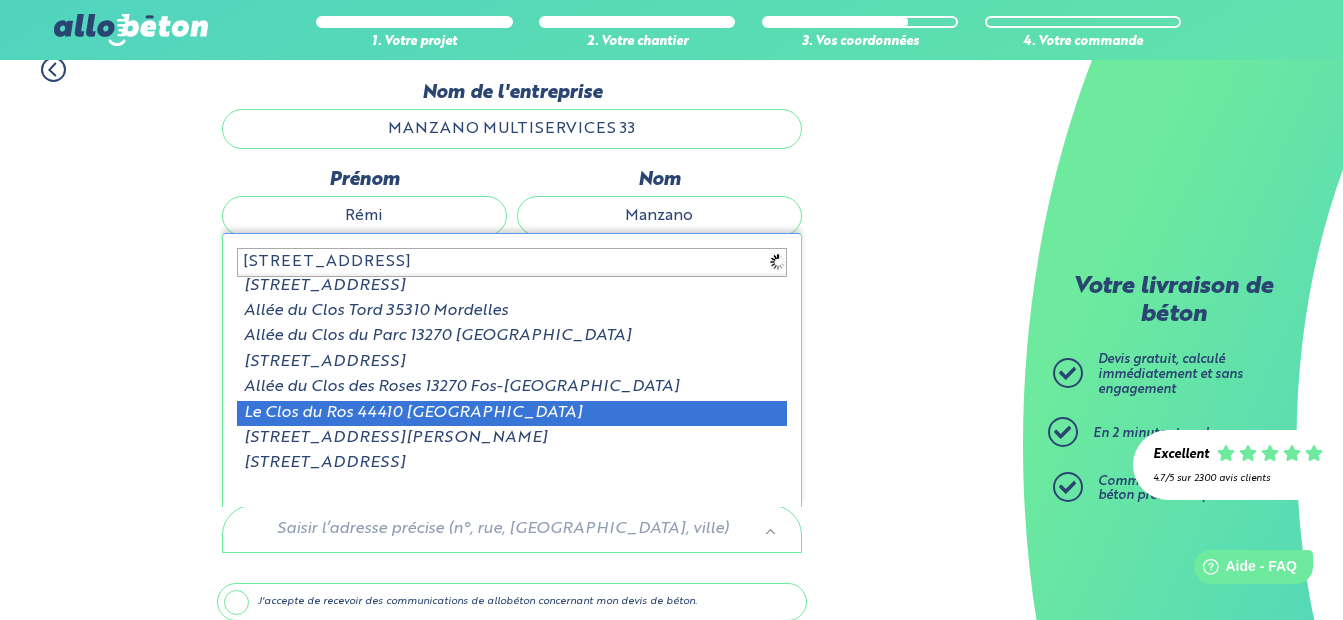 scroll, scrollTop: 0, scrollLeft: 0, axis: both 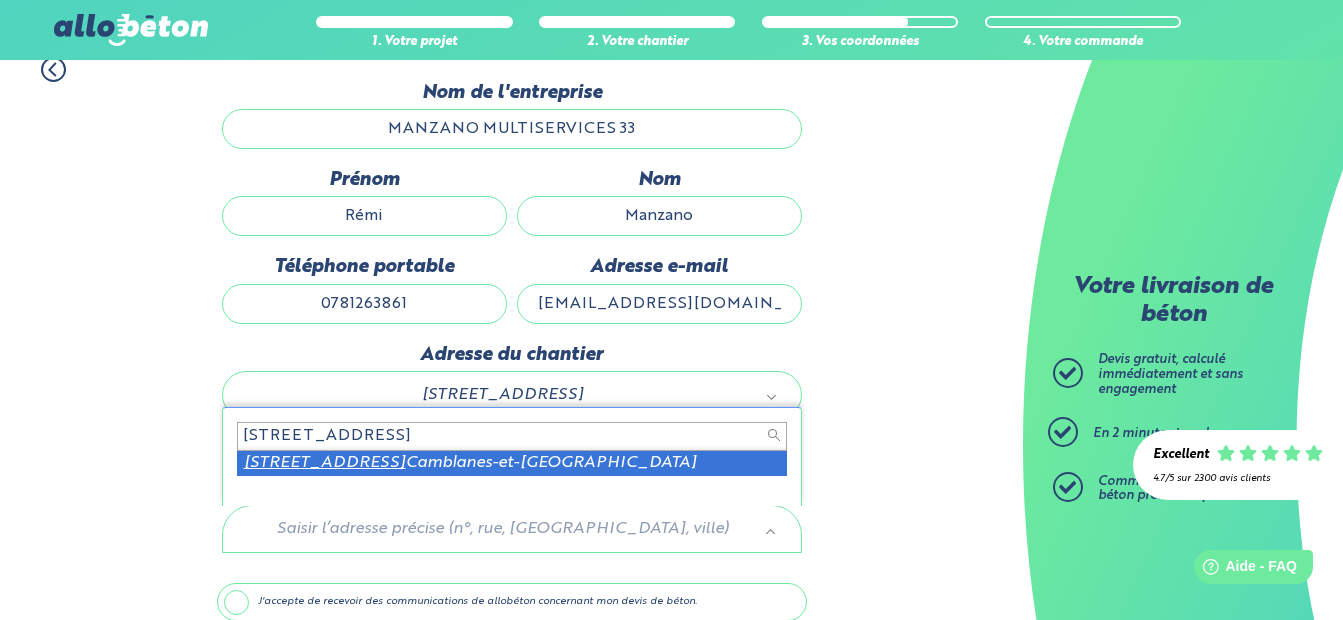 type on "3 allée du clos du tonnelier 33360" 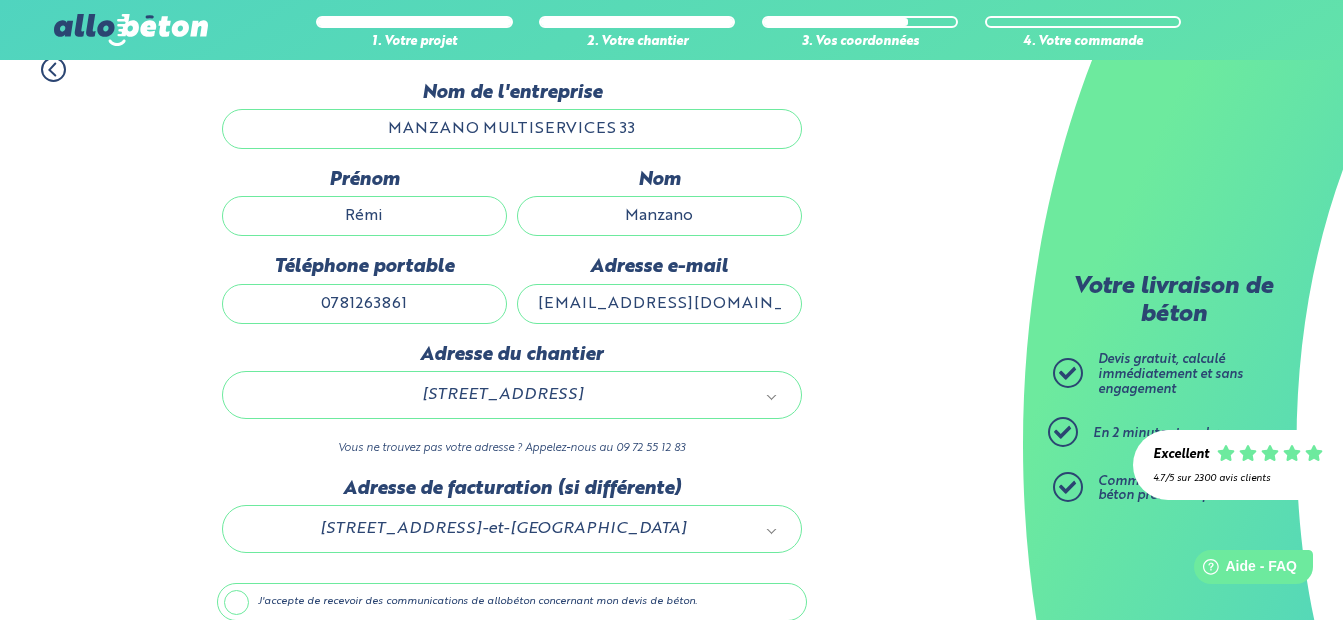scroll, scrollTop: 292, scrollLeft: 0, axis: vertical 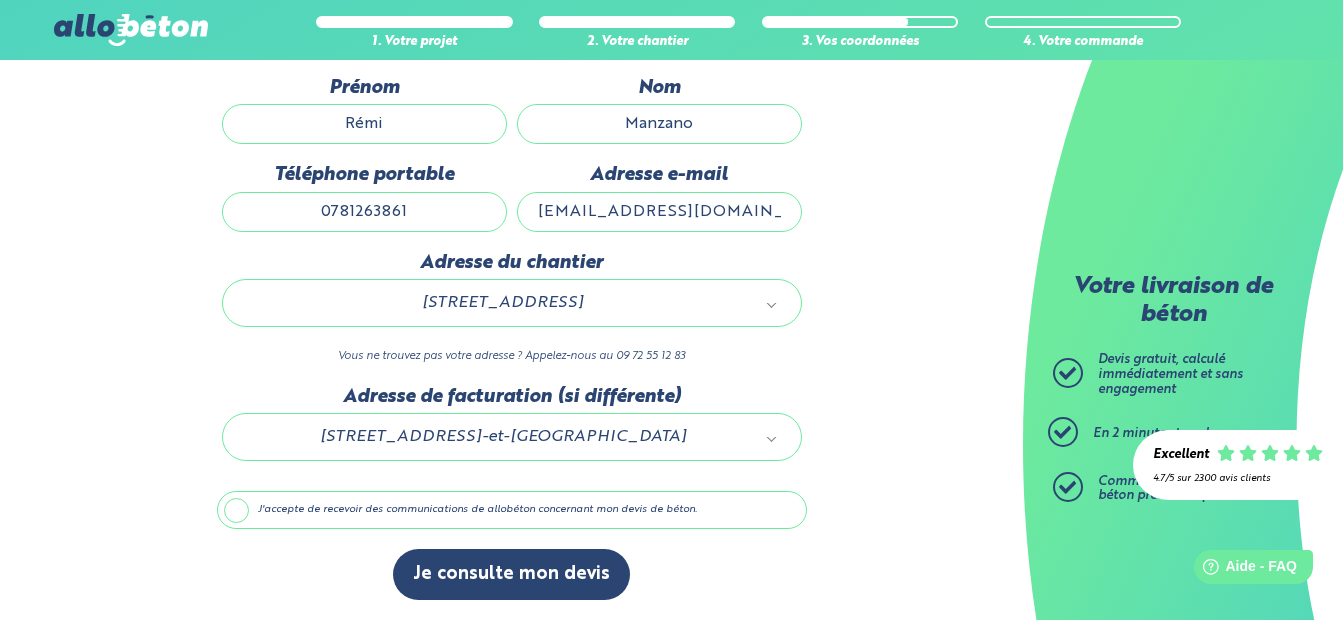 click on "J'accepte de recevoir des communications de allobéton concernant mon devis de béton." at bounding box center [512, 510] 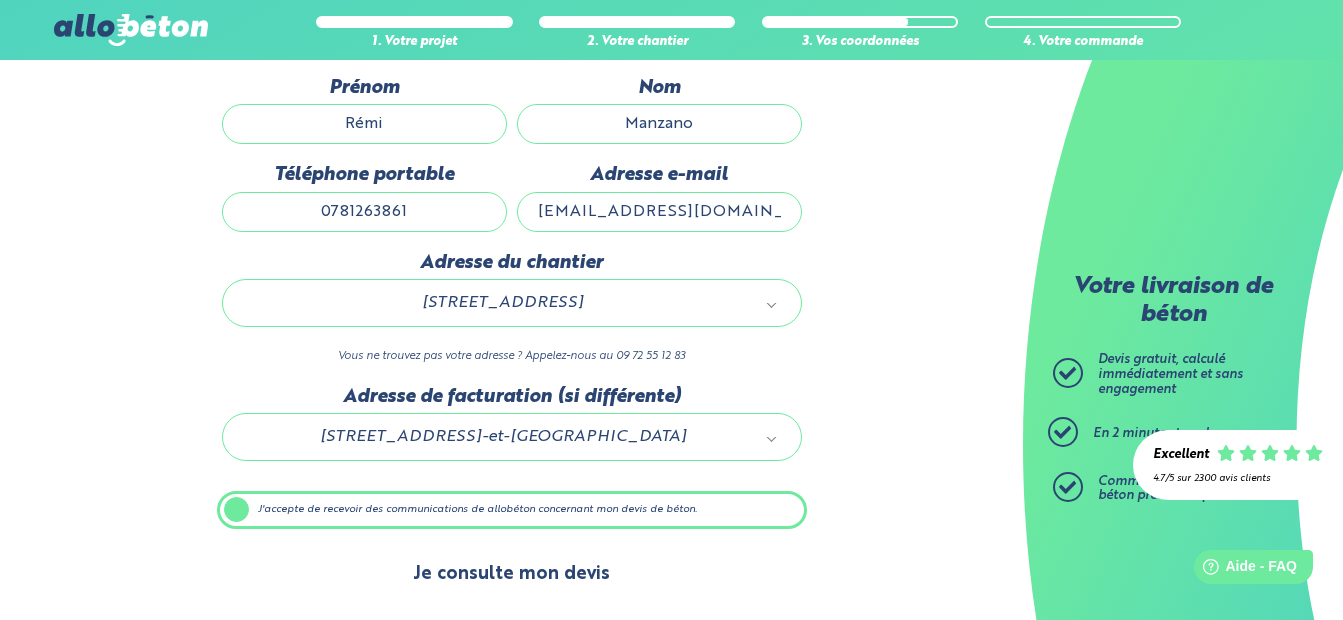 click on "Je consulte mon devis" at bounding box center [511, 574] 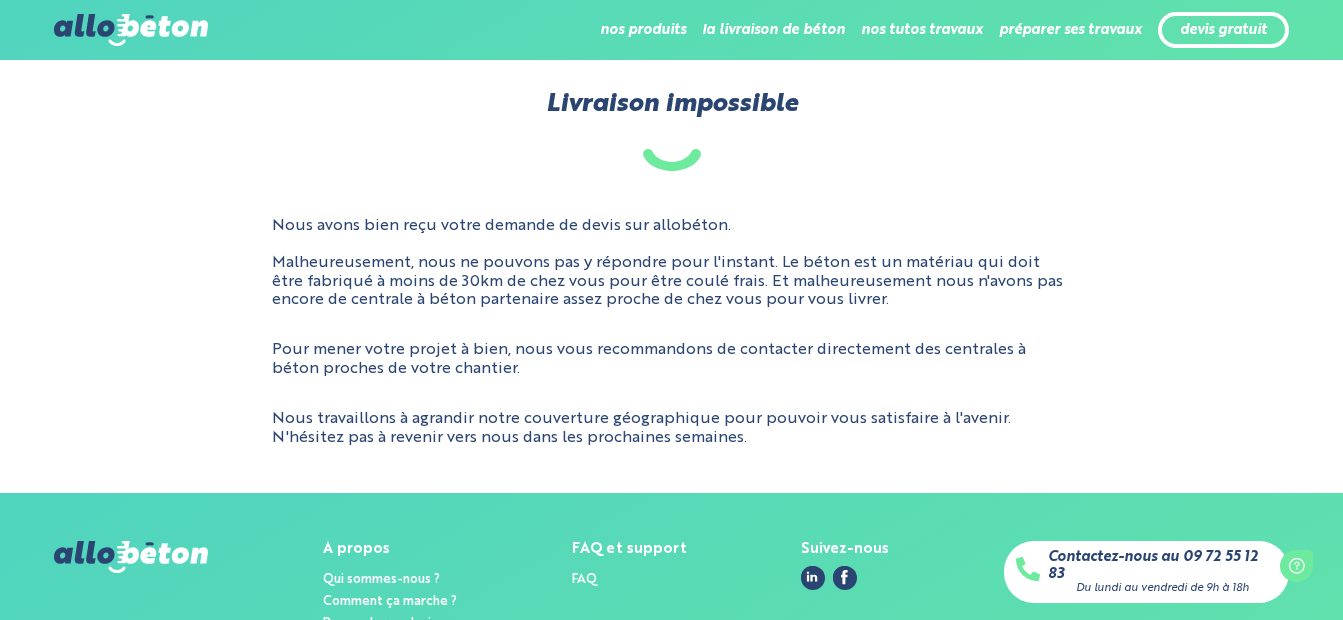 scroll, scrollTop: 0, scrollLeft: 0, axis: both 